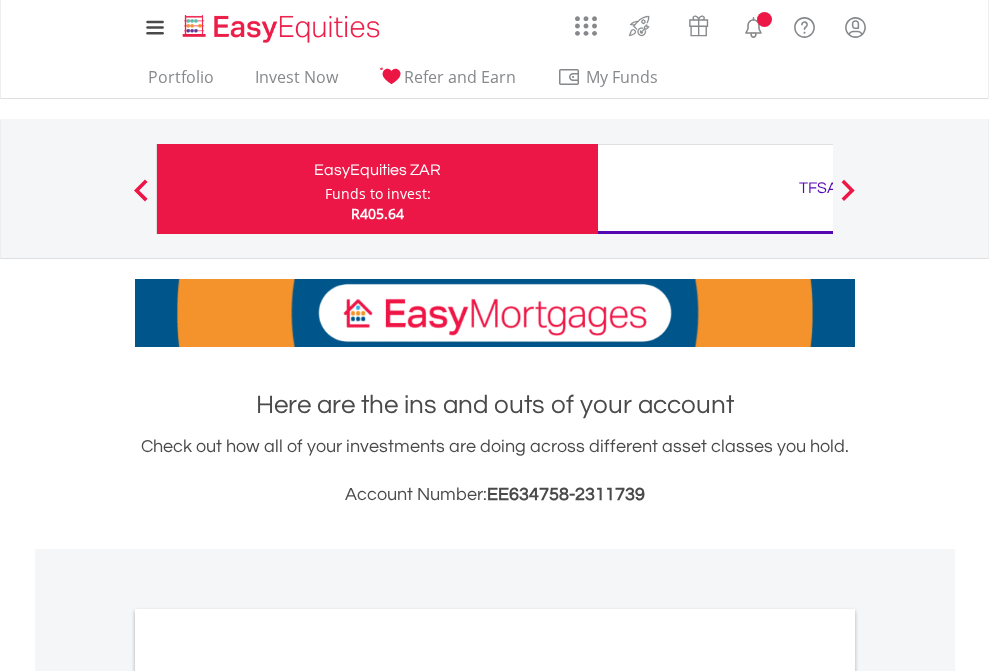 scroll, scrollTop: 0, scrollLeft: 0, axis: both 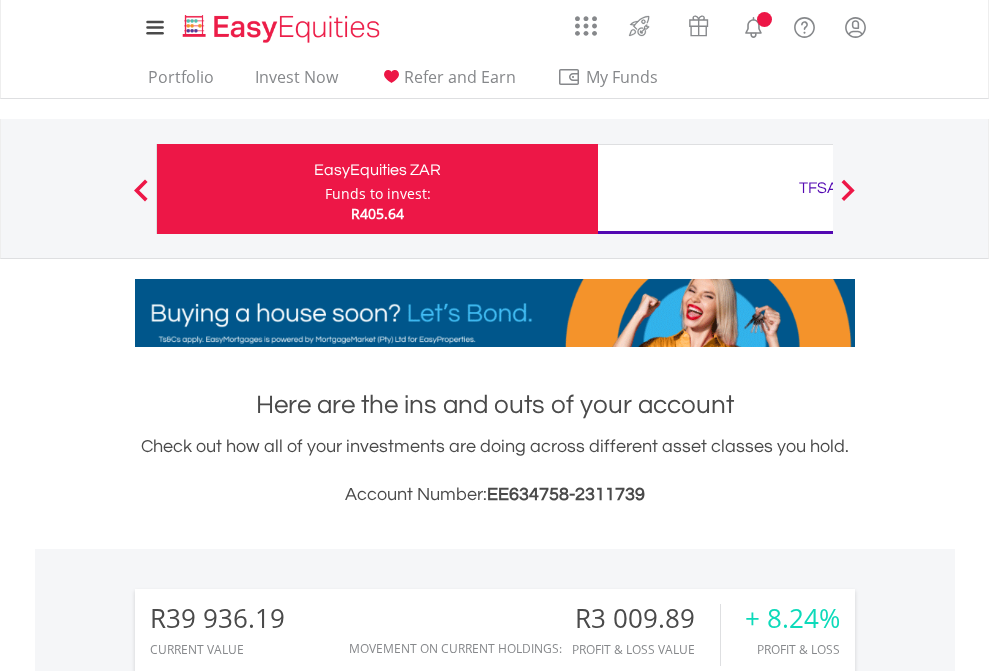 click on "Funds to invest:" at bounding box center (378, 194) 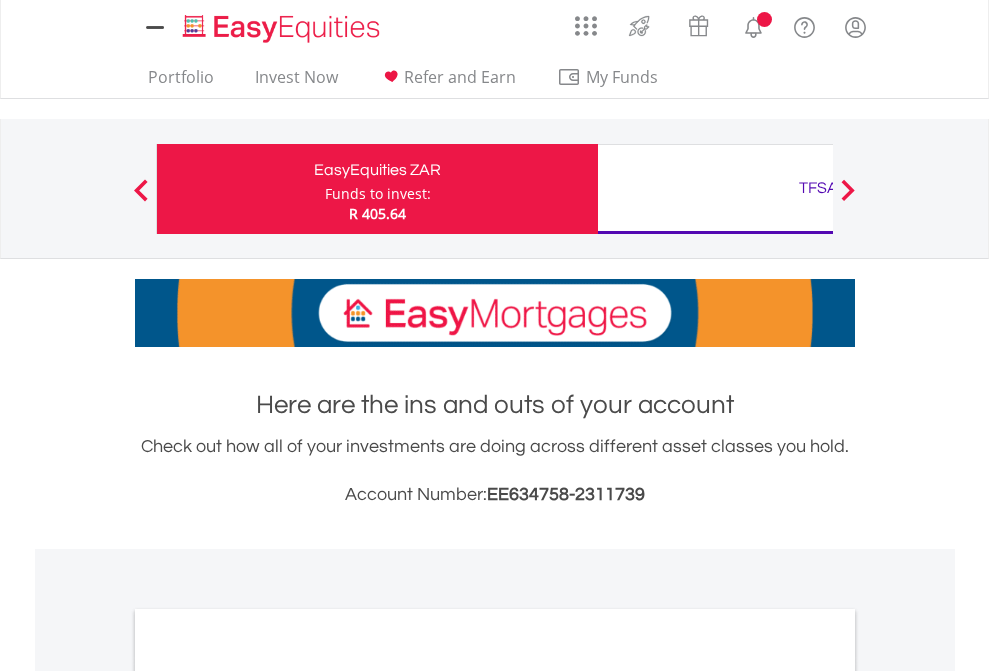 scroll, scrollTop: 0, scrollLeft: 0, axis: both 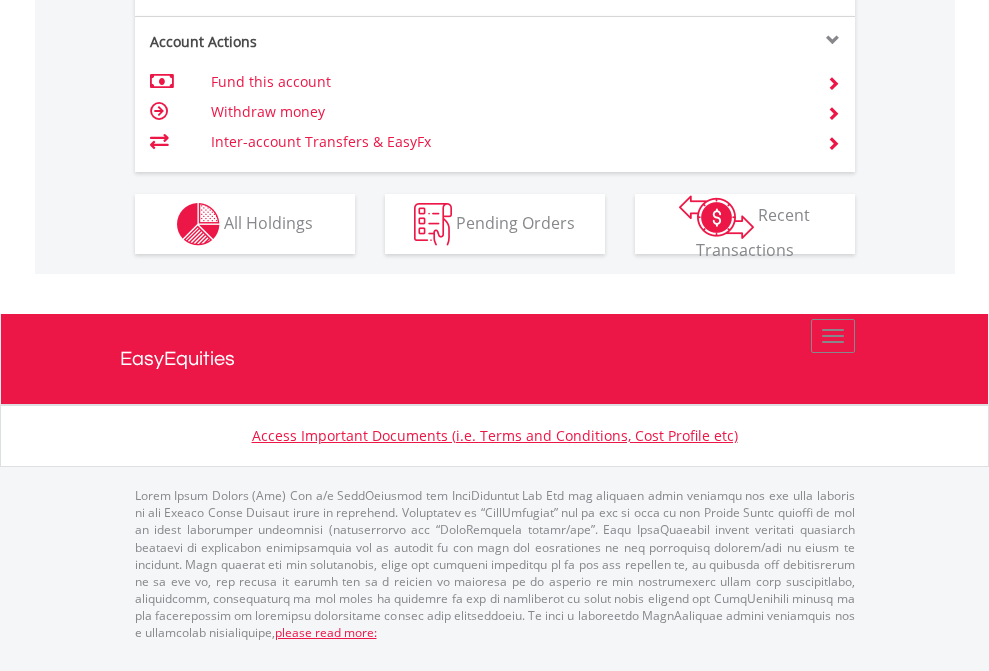 click on "Investment types" at bounding box center [706, -337] 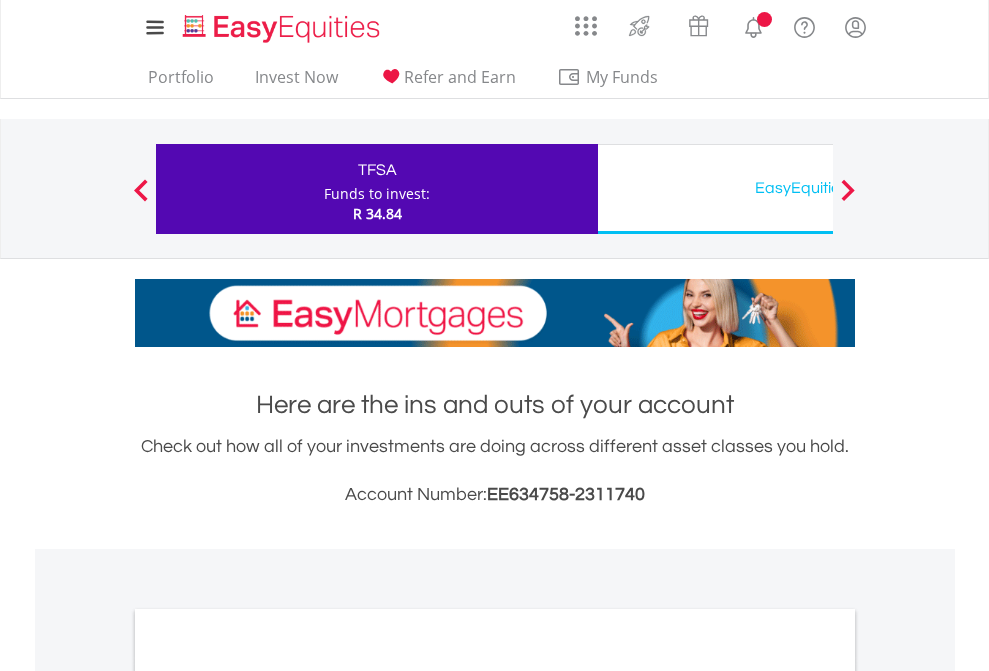 scroll, scrollTop: 0, scrollLeft: 0, axis: both 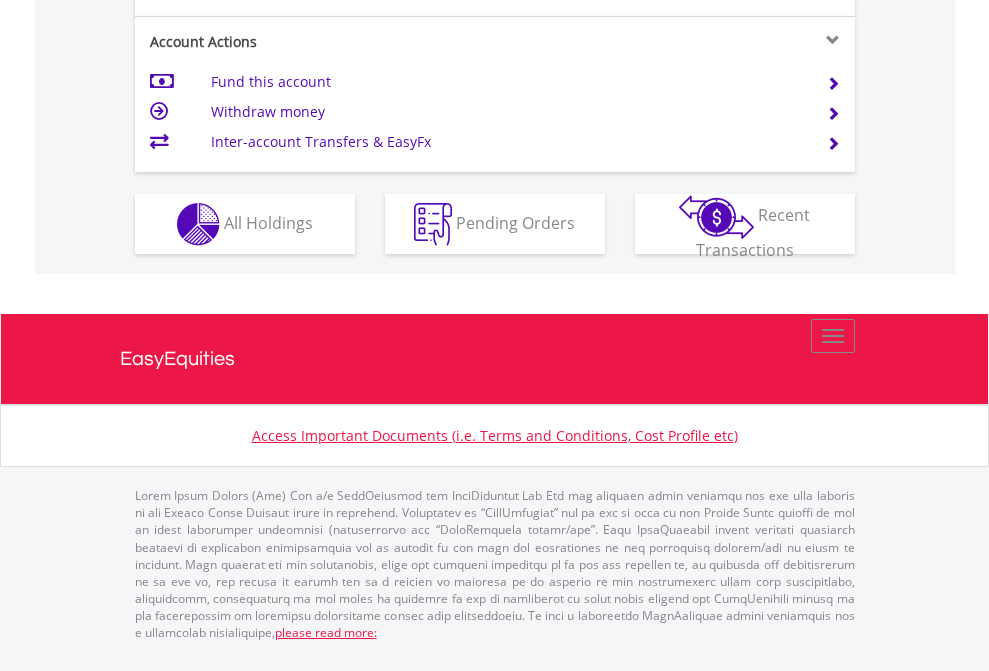 click on "Investment types" at bounding box center (706, -337) 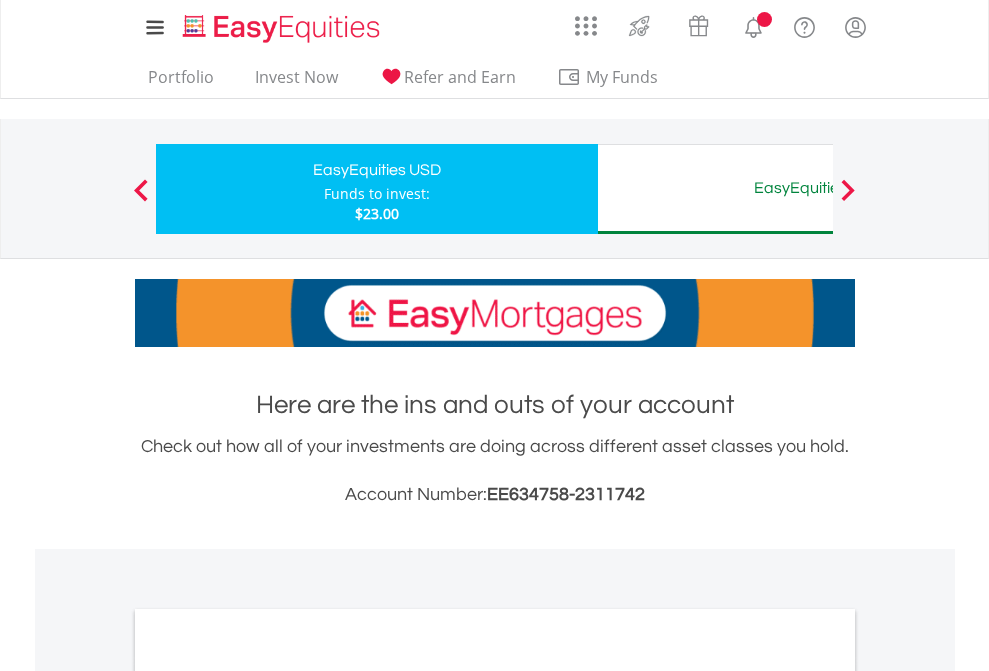 scroll, scrollTop: 0, scrollLeft: 0, axis: both 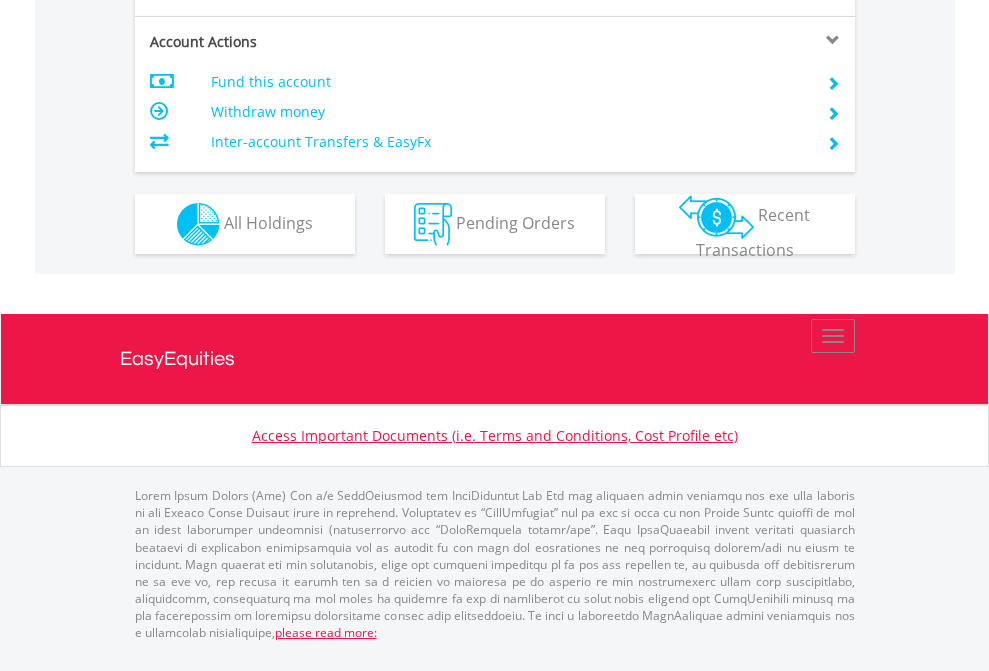 click on "Investment types" at bounding box center [706, -337] 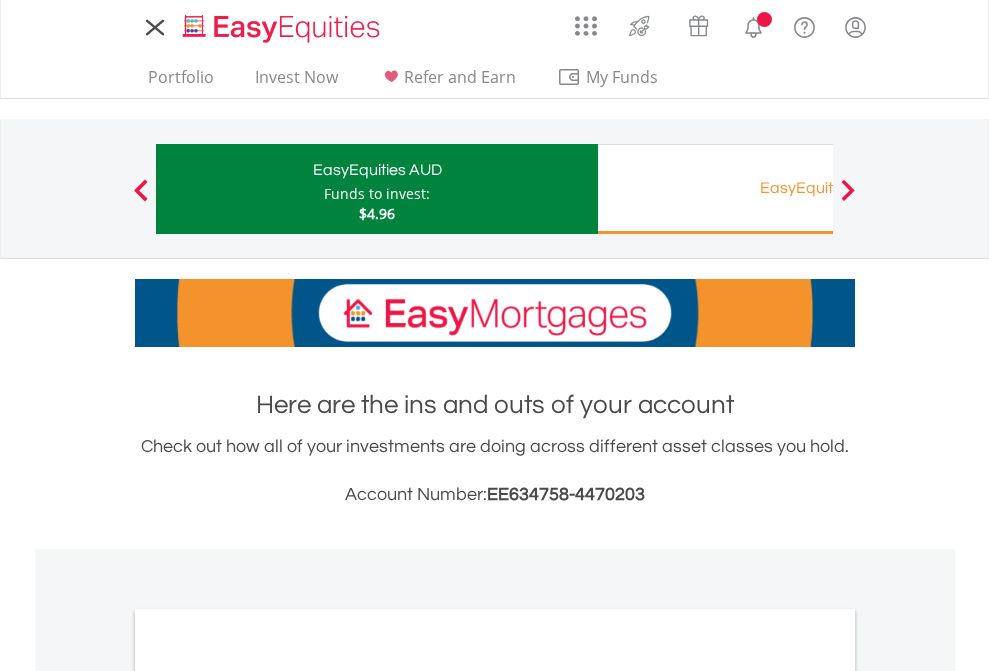 scroll, scrollTop: 0, scrollLeft: 0, axis: both 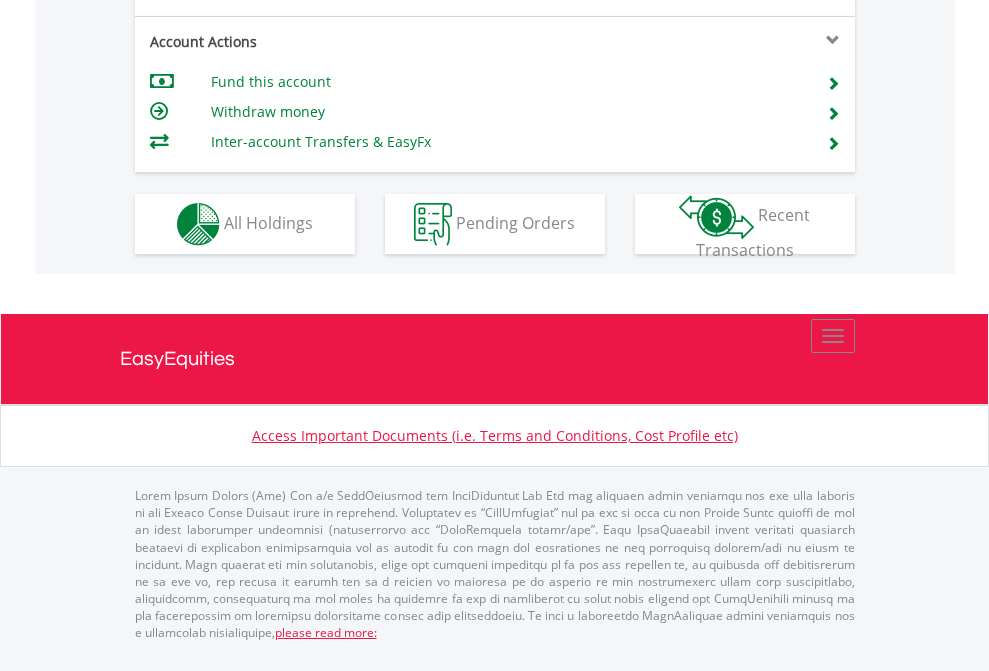 click on "Investment types" at bounding box center (706, -337) 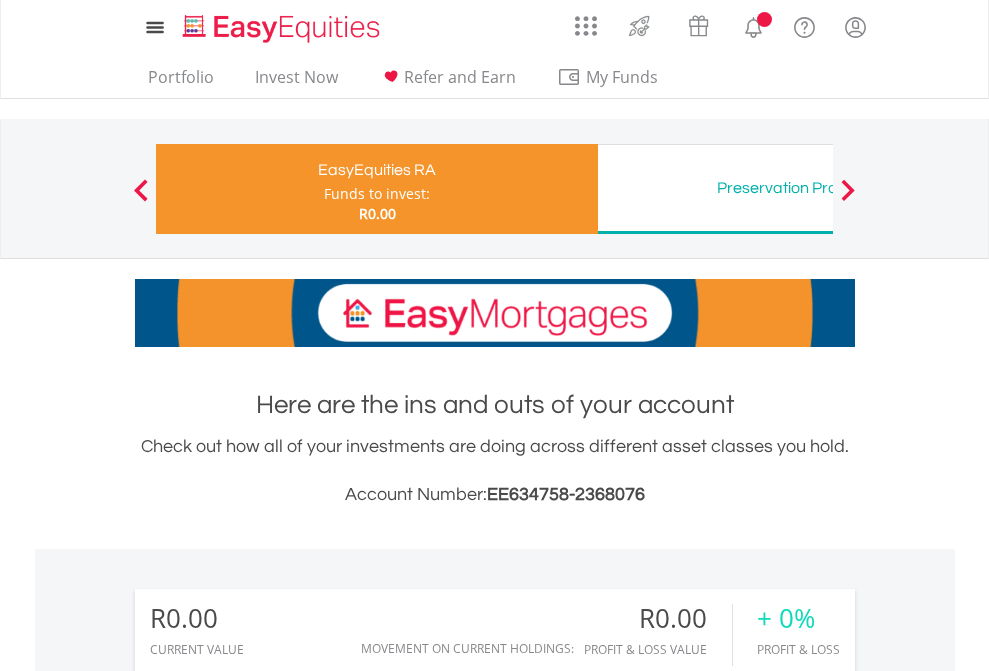 scroll, scrollTop: 0, scrollLeft: 0, axis: both 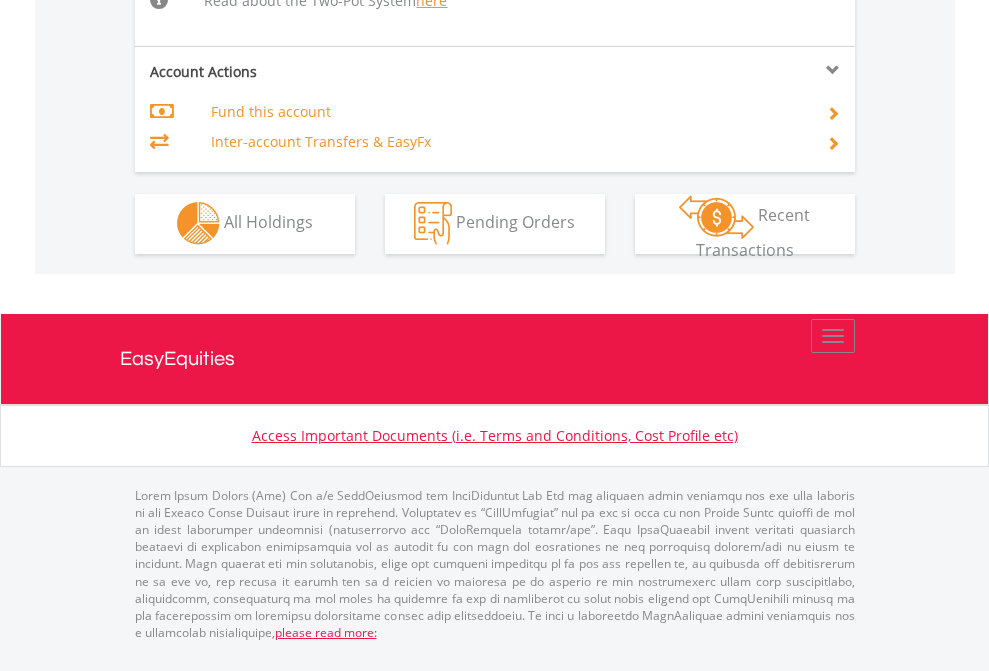 click on "Investment types" at bounding box center (706, -534) 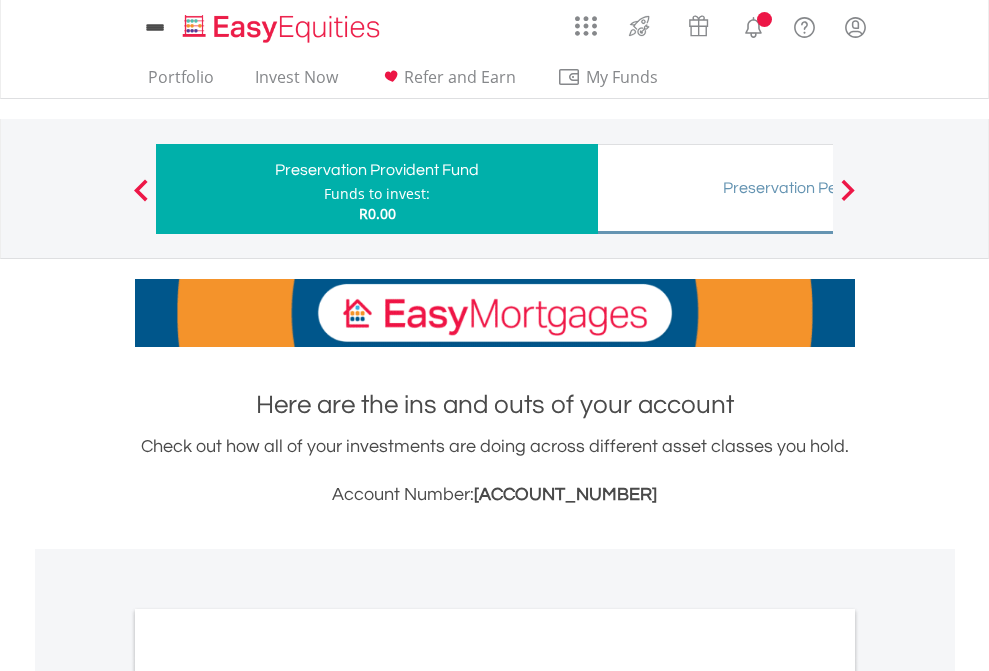 scroll, scrollTop: 0, scrollLeft: 0, axis: both 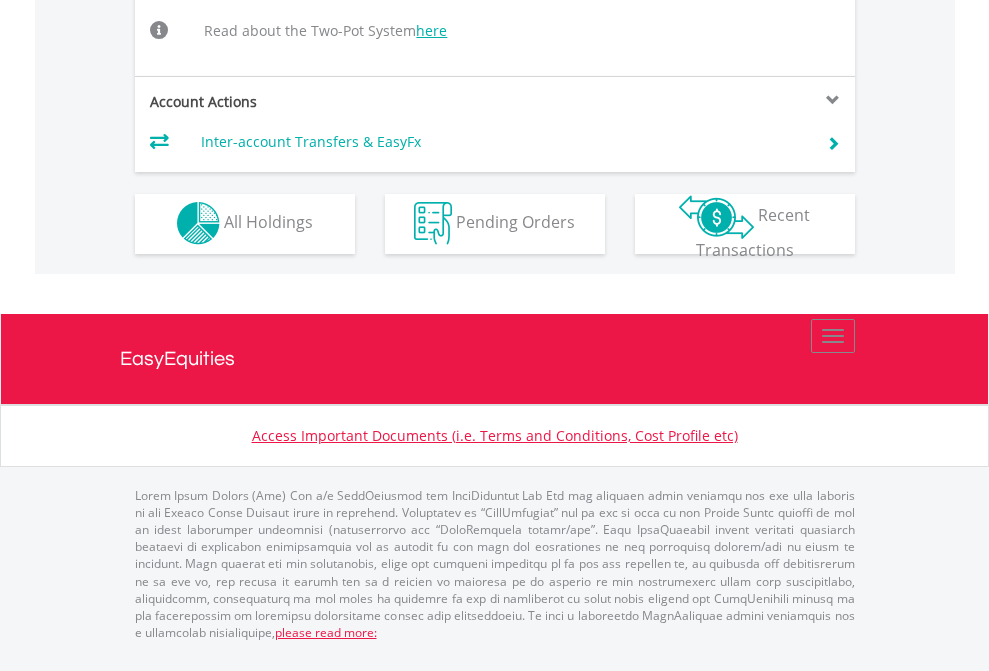 click on "Investment types" at bounding box center (706, -504) 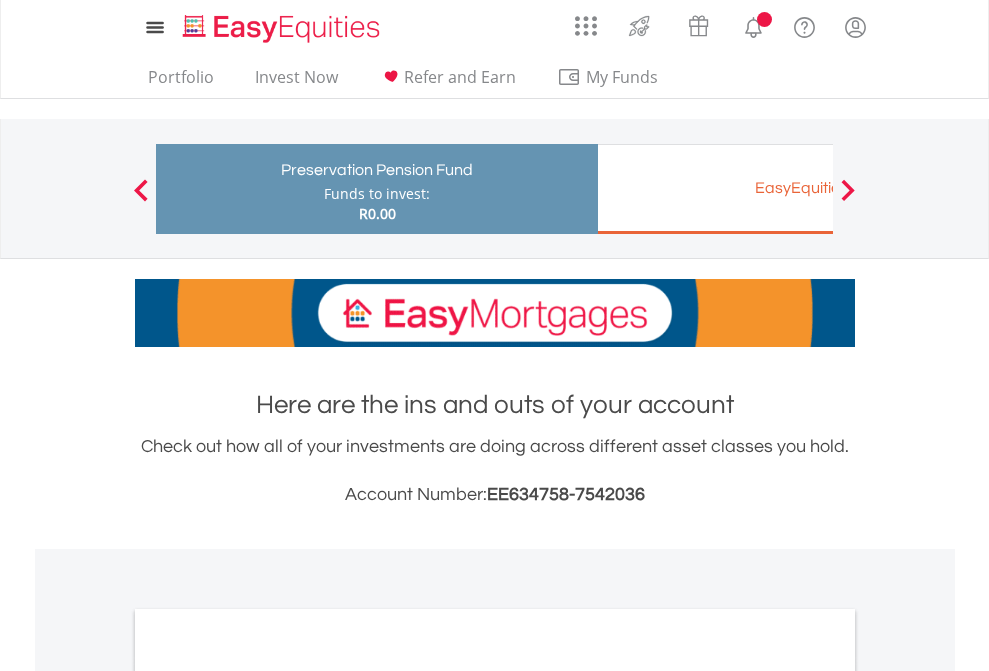 scroll, scrollTop: 0, scrollLeft: 0, axis: both 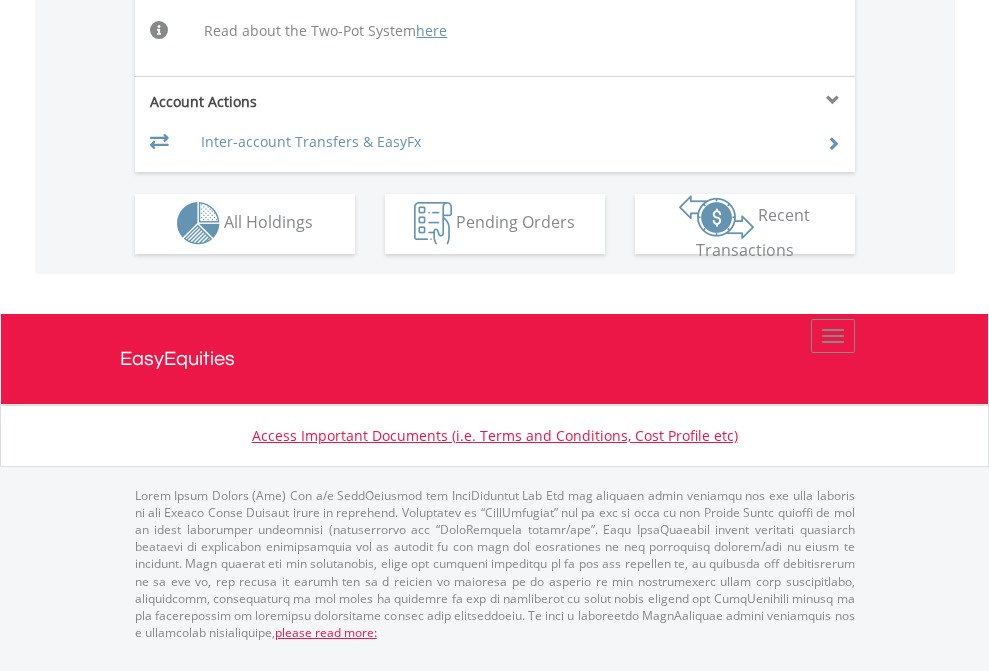 click on "Investment types" at bounding box center [706, -504] 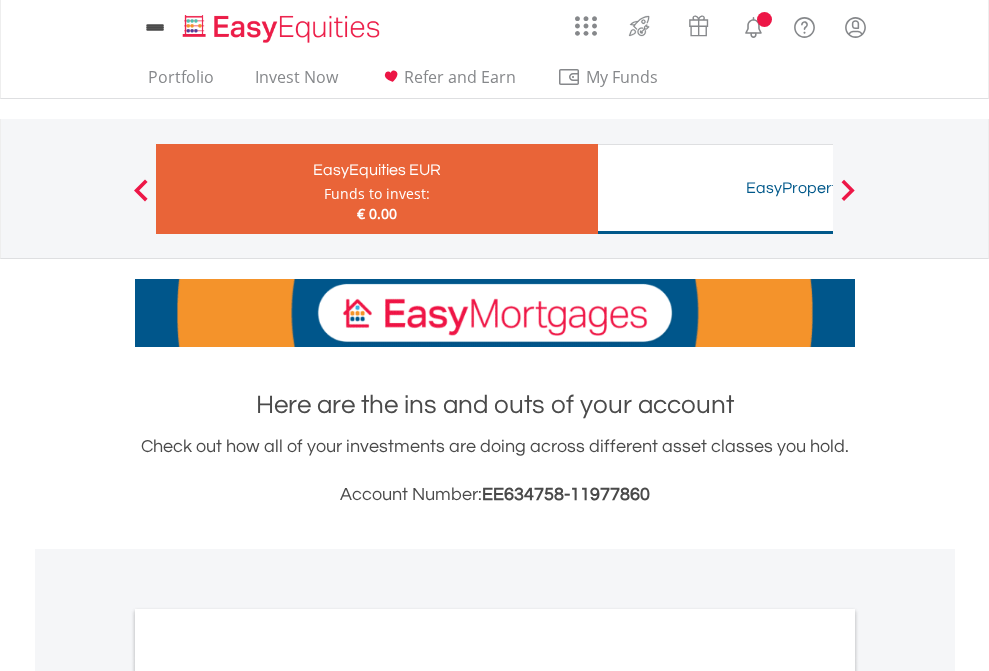 scroll, scrollTop: 0, scrollLeft: 0, axis: both 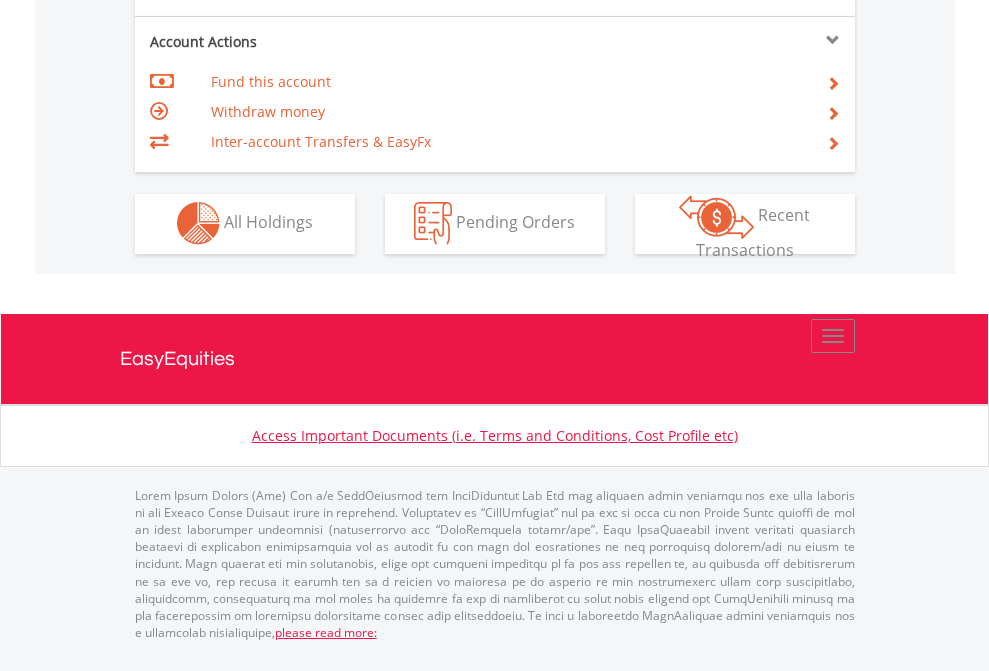 click on "Investment types" at bounding box center (706, -353) 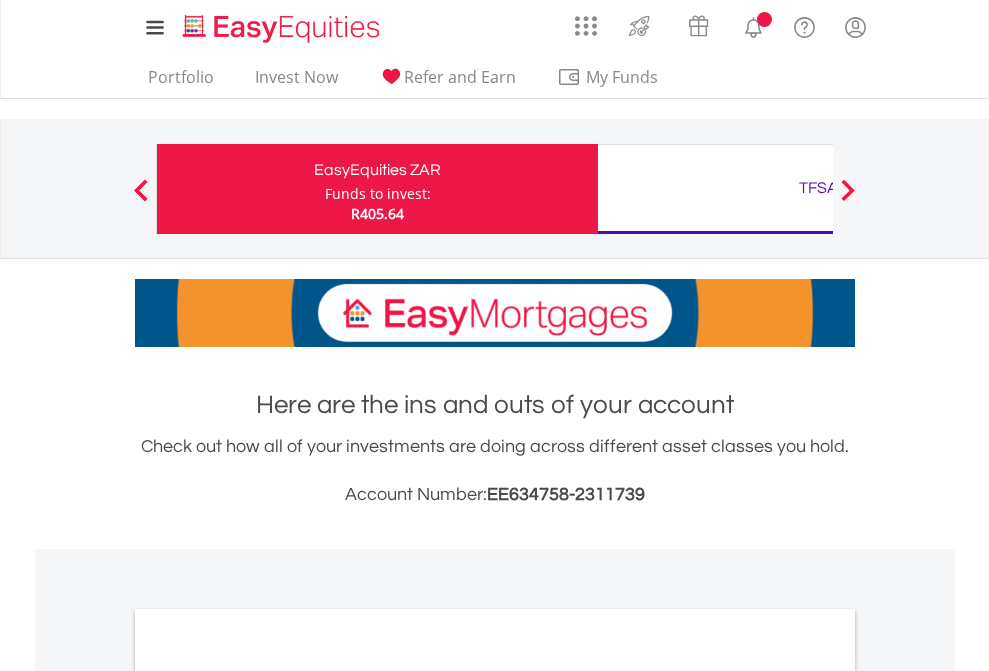 scroll, scrollTop: 0, scrollLeft: 0, axis: both 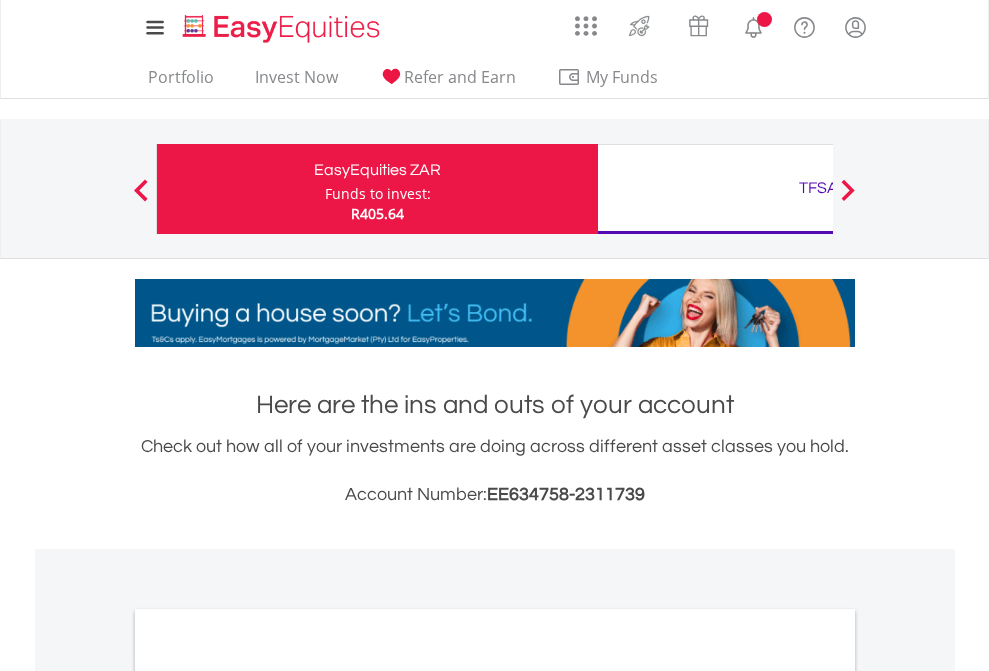 click on "All Holdings" at bounding box center [268, 1096] 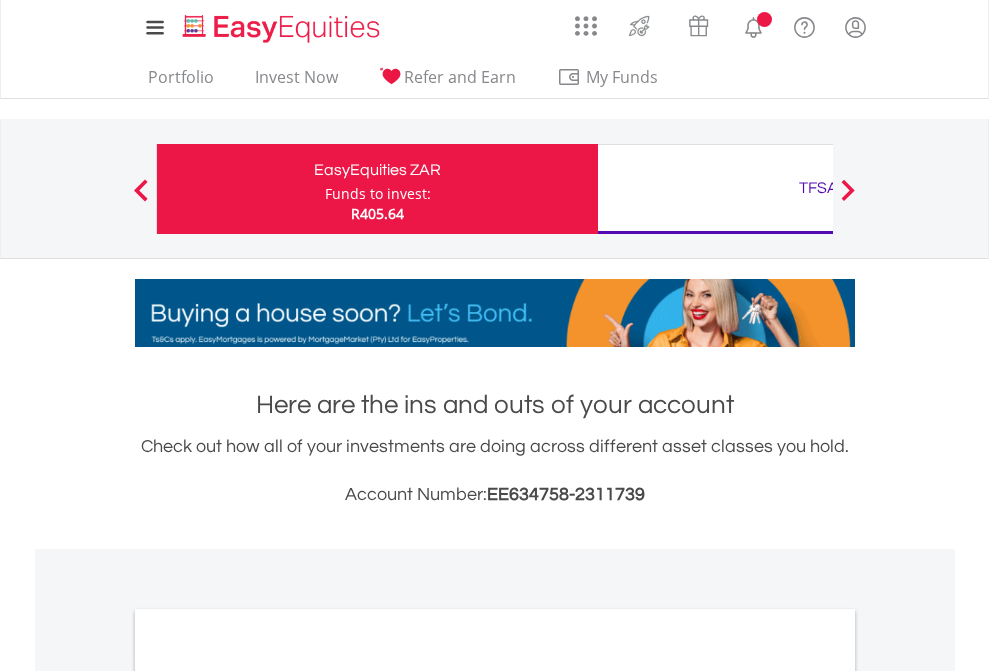 scroll, scrollTop: 1202, scrollLeft: 0, axis: vertical 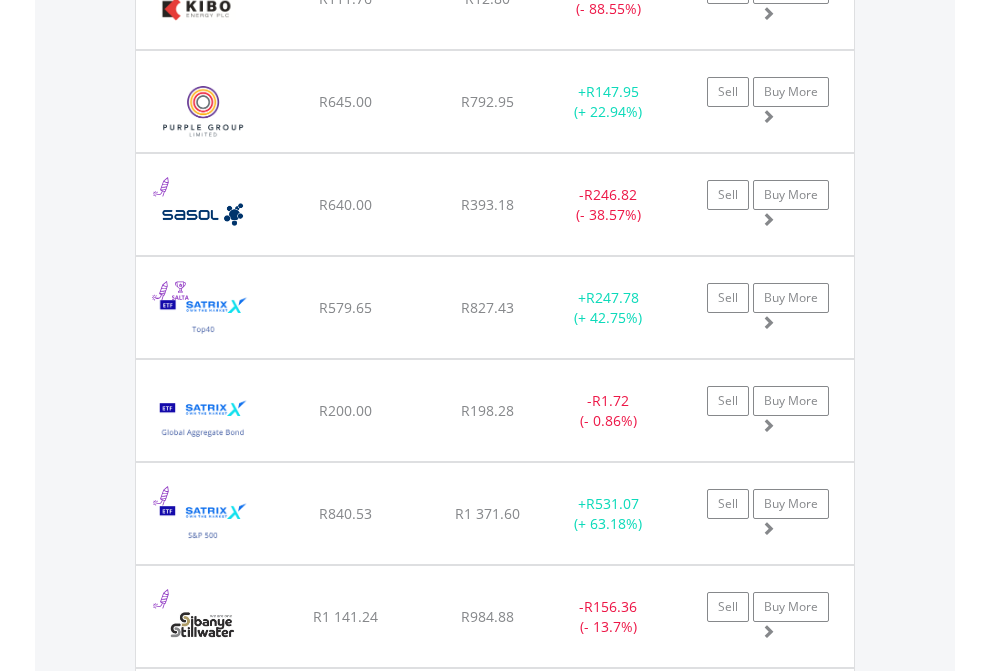 click on "TFSA" at bounding box center (818, -2156) 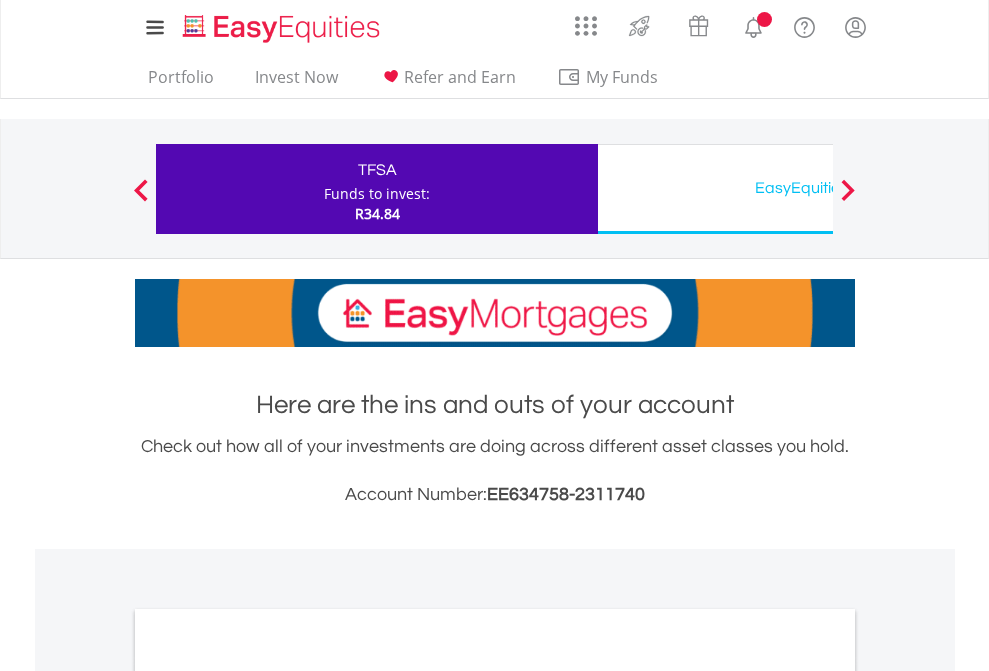 scroll, scrollTop: 0, scrollLeft: 0, axis: both 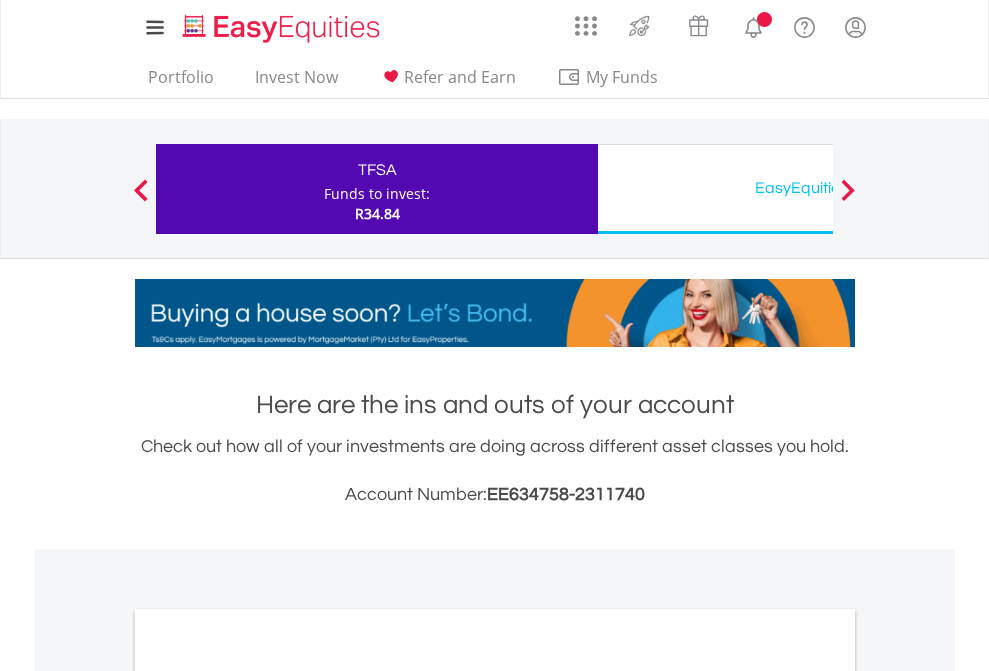 click on "All Holdings" at bounding box center (268, 1096) 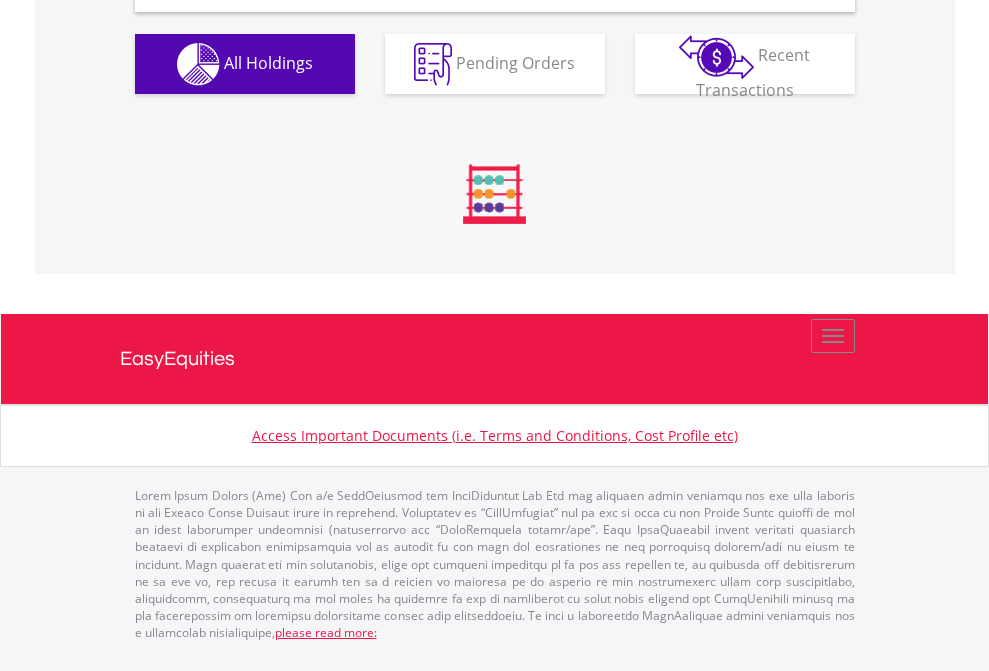 scroll, scrollTop: 1933, scrollLeft: 0, axis: vertical 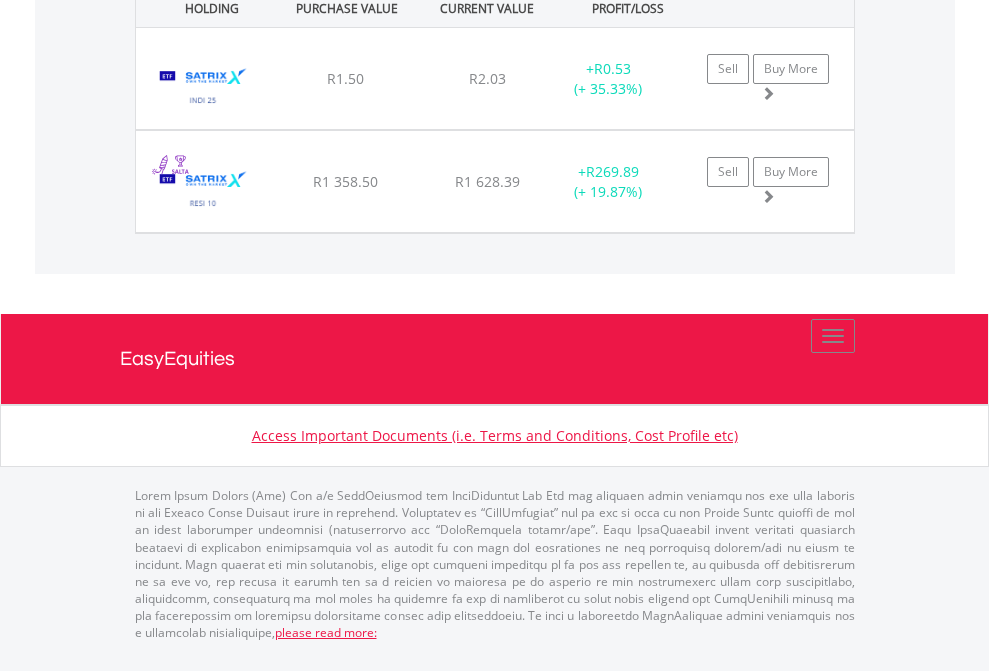 click on "EasyEquities USD" at bounding box center [818, -1071] 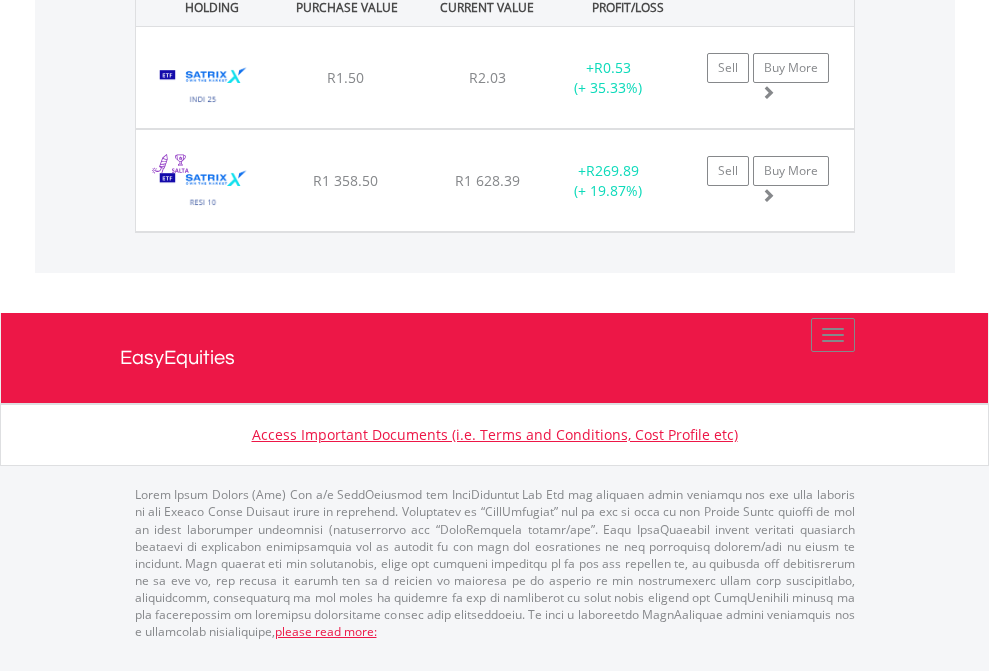 scroll, scrollTop: 144, scrollLeft: 0, axis: vertical 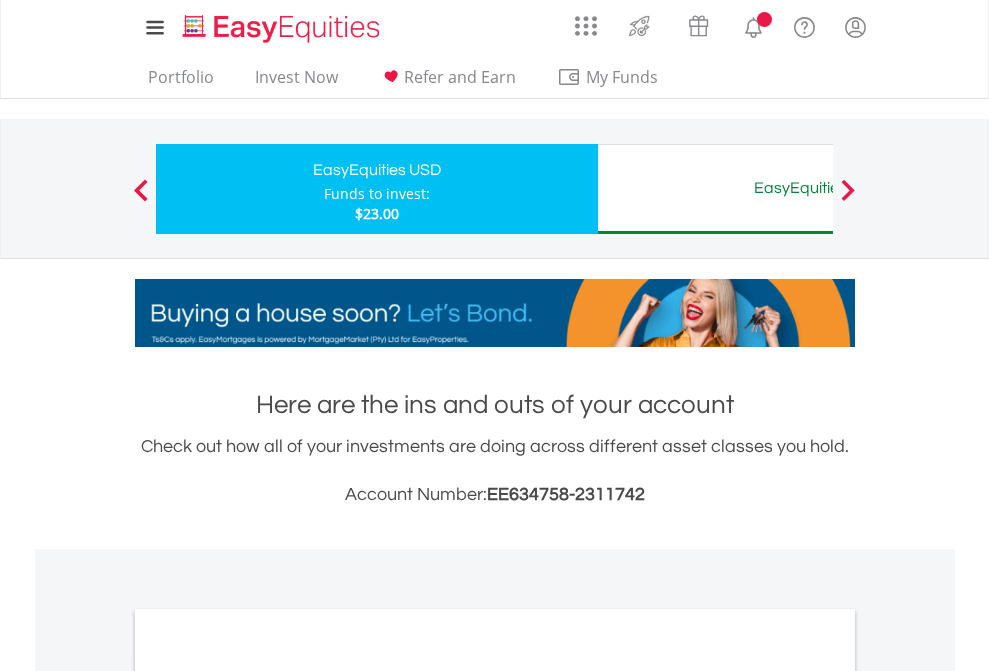 click on "All Holdings" at bounding box center (268, 1096) 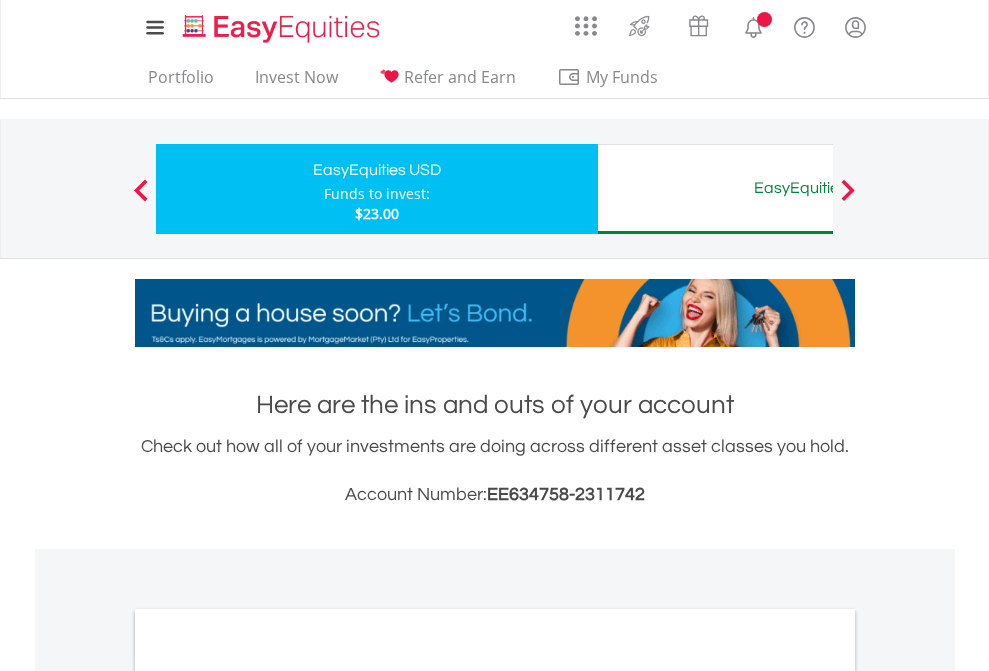 scroll, scrollTop: 1202, scrollLeft: 0, axis: vertical 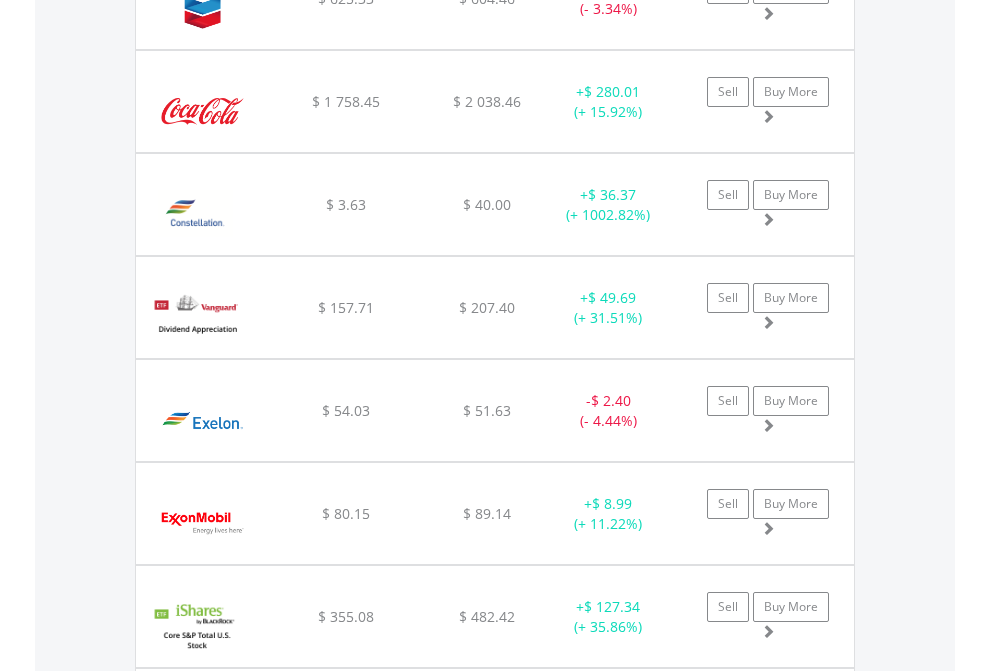 click on "EasyEquities AUD" at bounding box center (818, -2076) 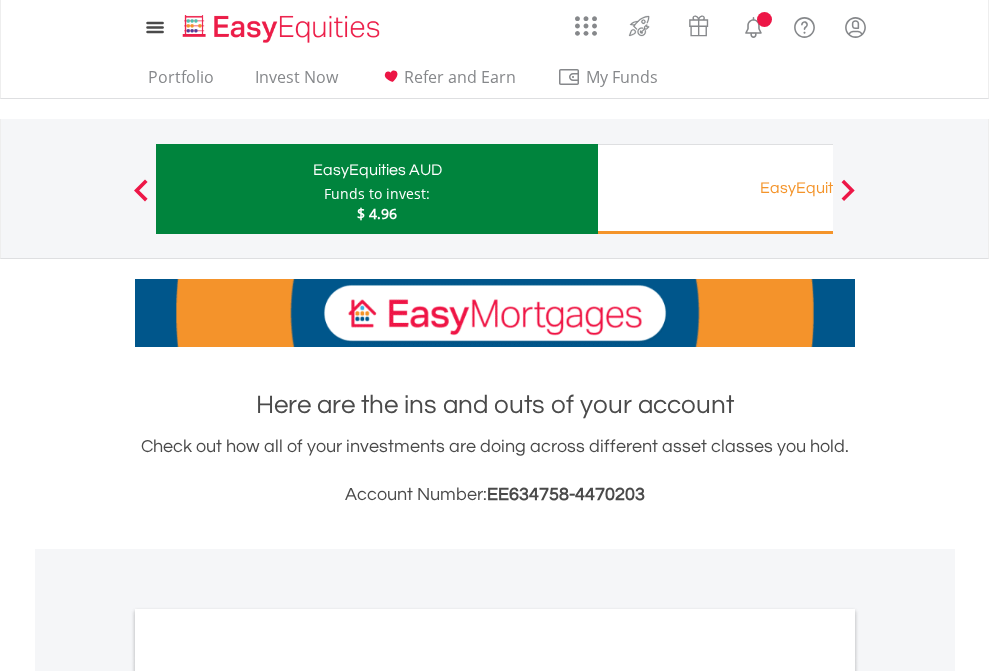 scroll, scrollTop: 0, scrollLeft: 0, axis: both 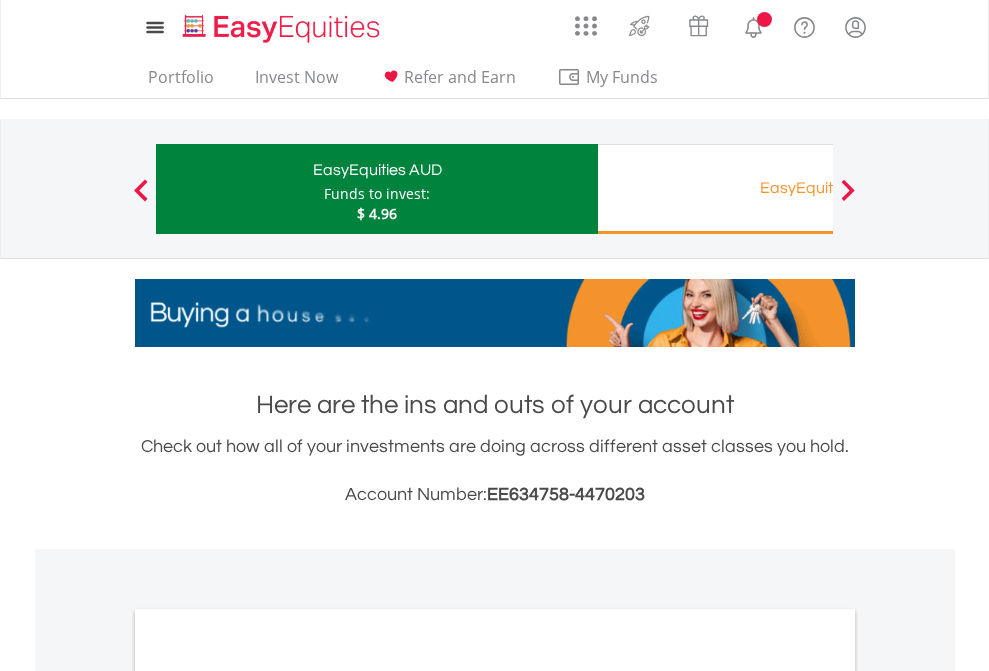 click on "All Holdings" at bounding box center (268, 1096) 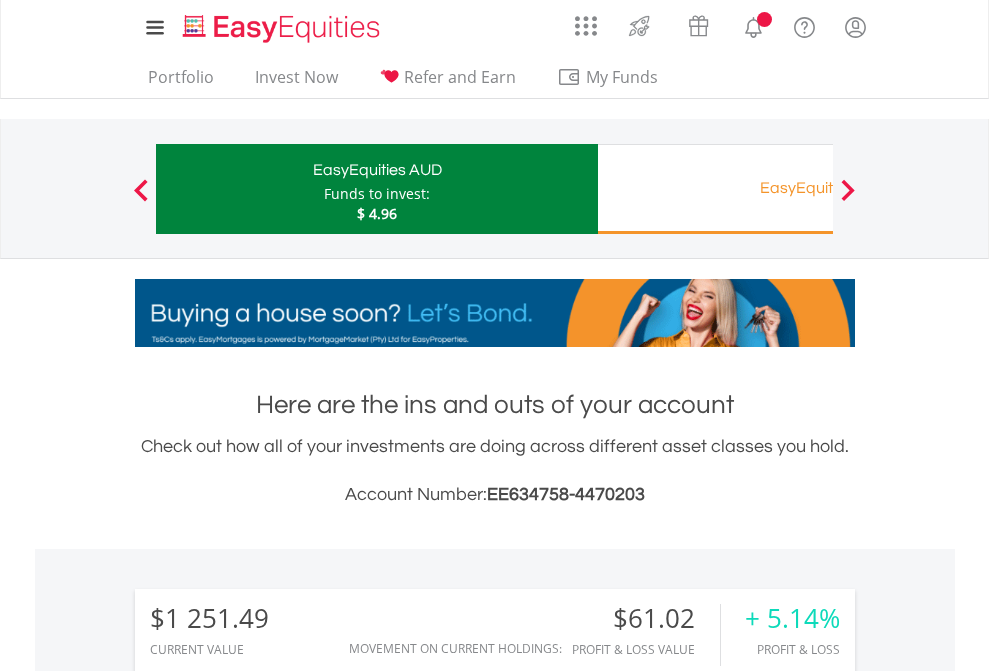 scroll, scrollTop: 1533, scrollLeft: 0, axis: vertical 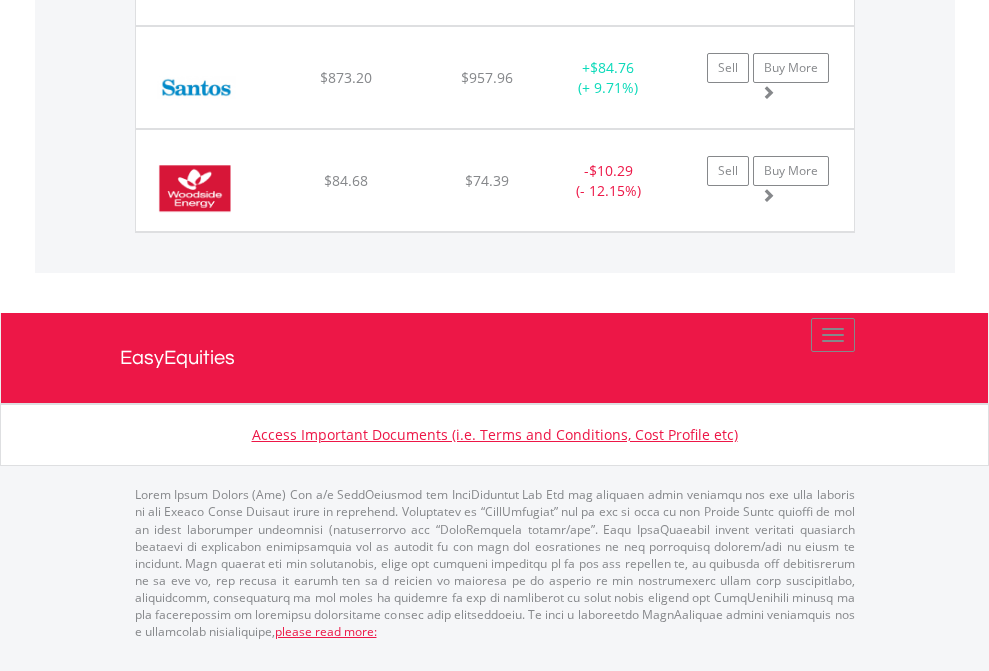 click on "EasyEquities RA" at bounding box center (818, -1894) 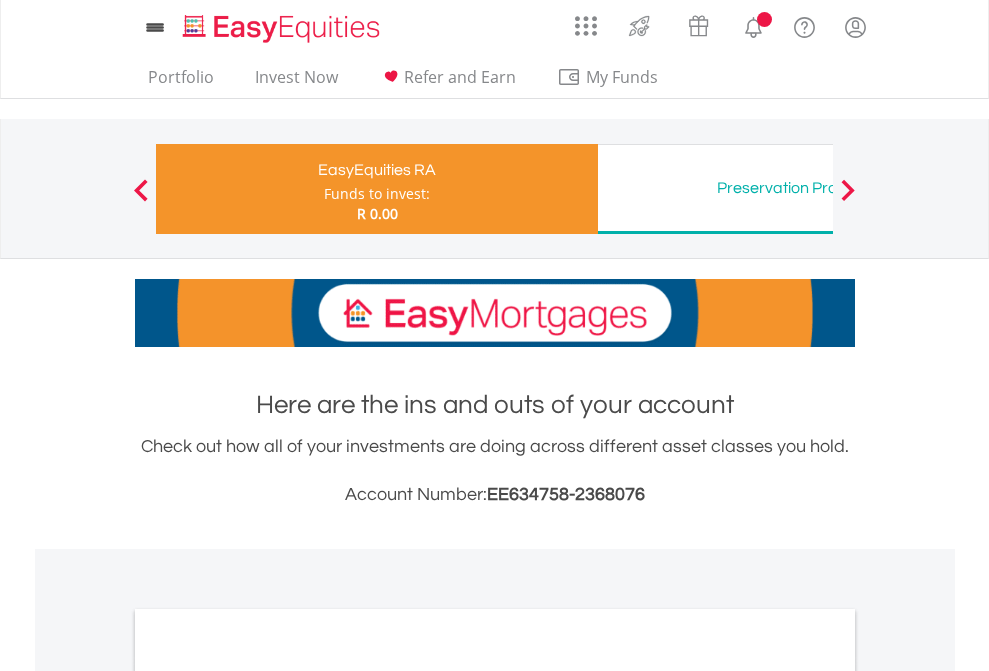 scroll, scrollTop: 0, scrollLeft: 0, axis: both 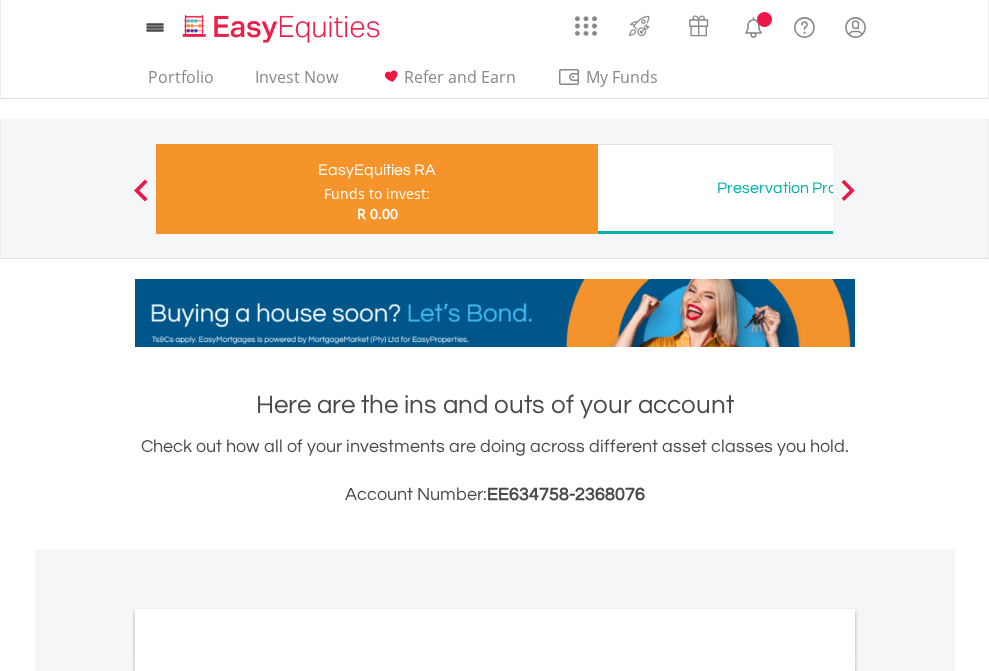 click on "All Holdings" at bounding box center [268, 1066] 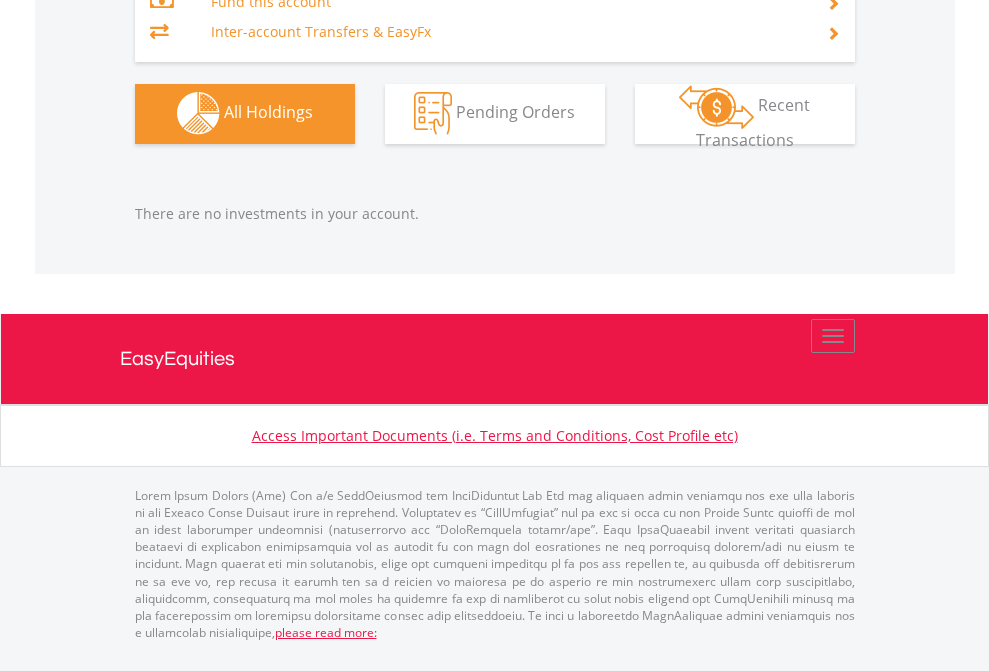scroll, scrollTop: 1980, scrollLeft: 0, axis: vertical 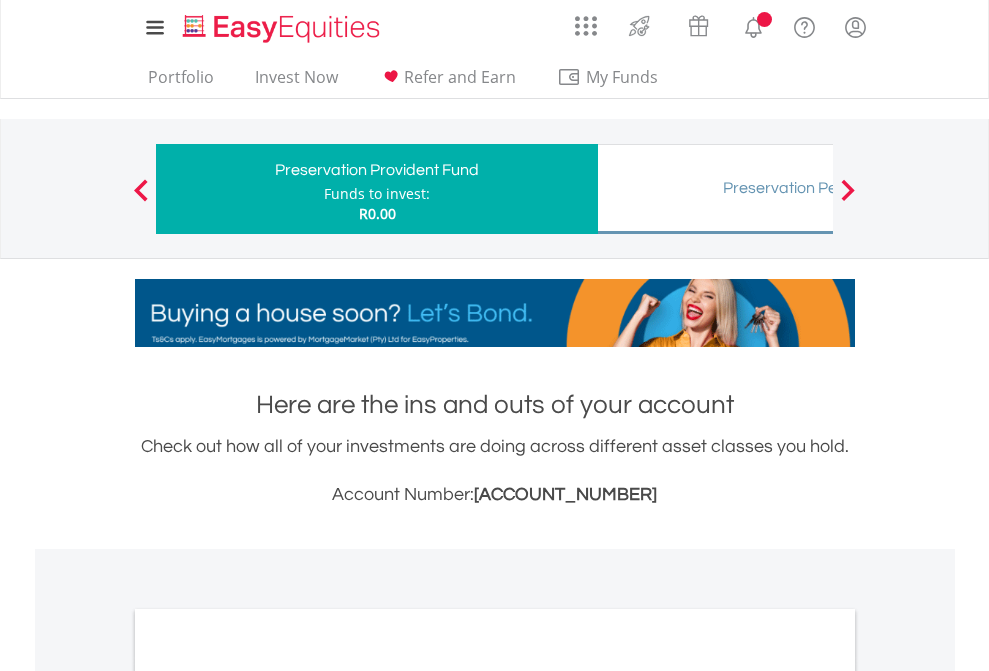 click on "All Holdings" at bounding box center (268, 1036) 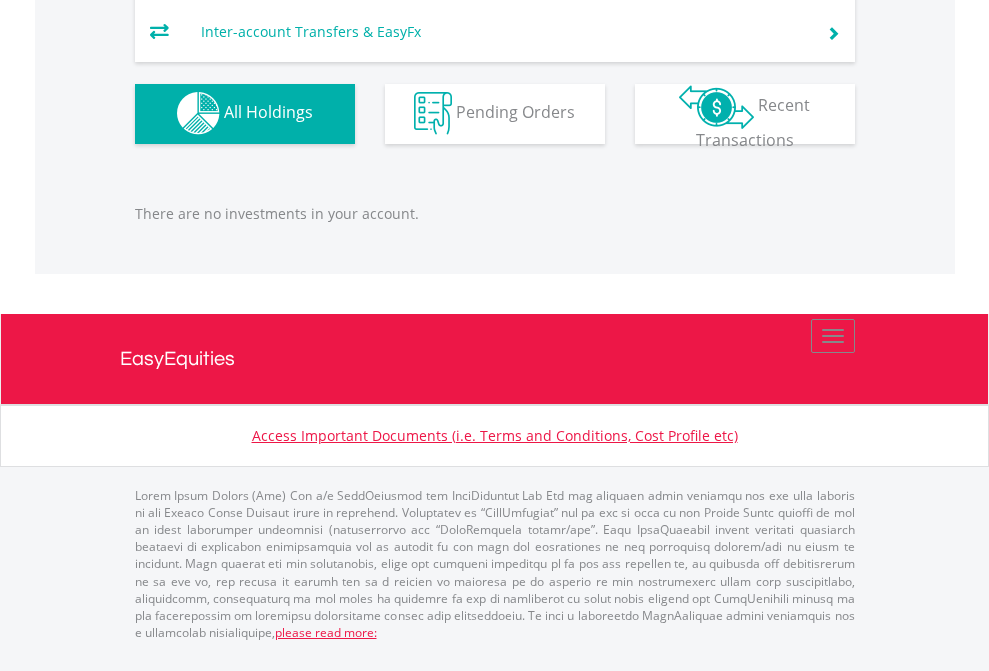 scroll, scrollTop: 2067, scrollLeft: 0, axis: vertical 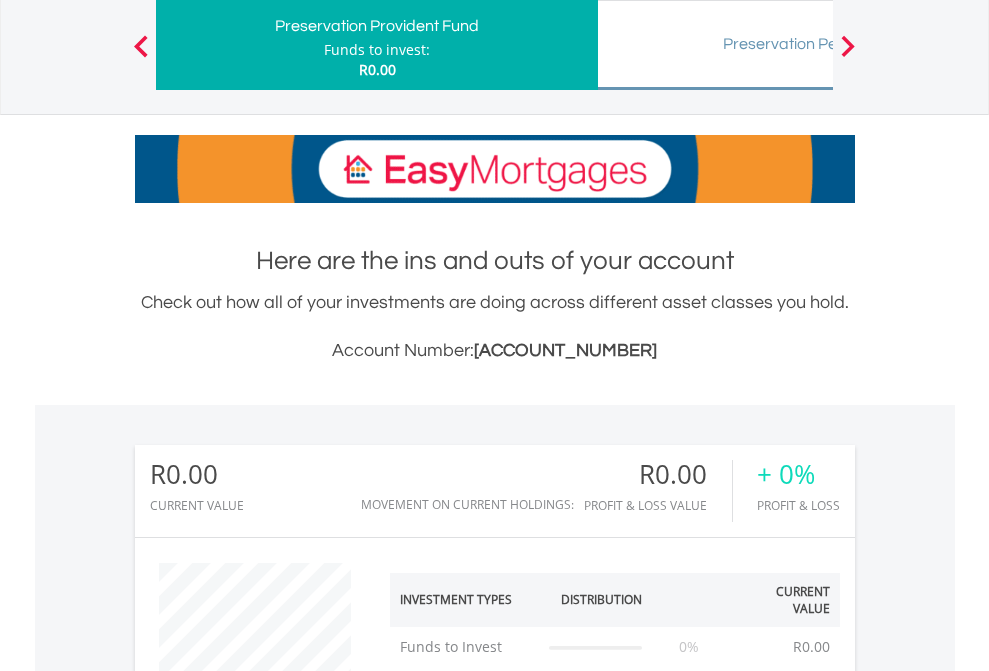 click on "Preservation Pension Fund" at bounding box center [818, 44] 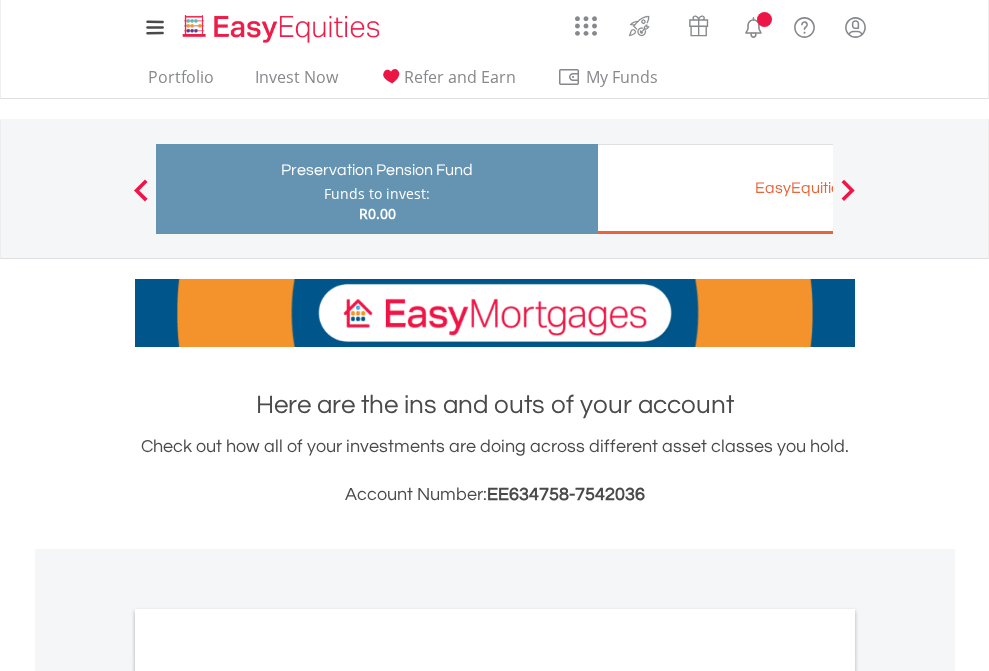 scroll, scrollTop: 0, scrollLeft: 0, axis: both 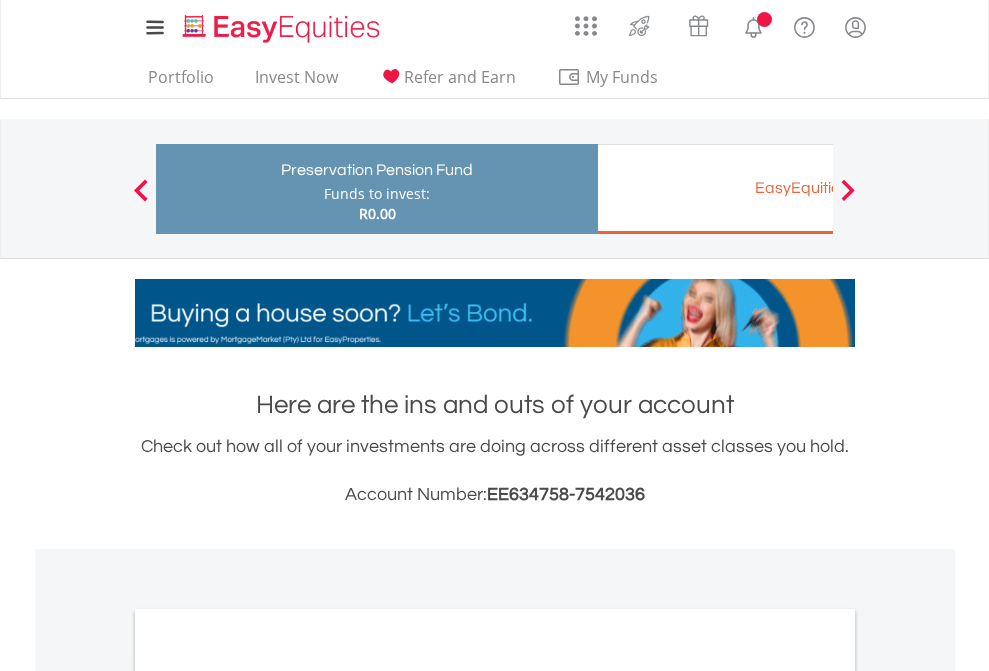 click on "All Holdings" at bounding box center (268, 1036) 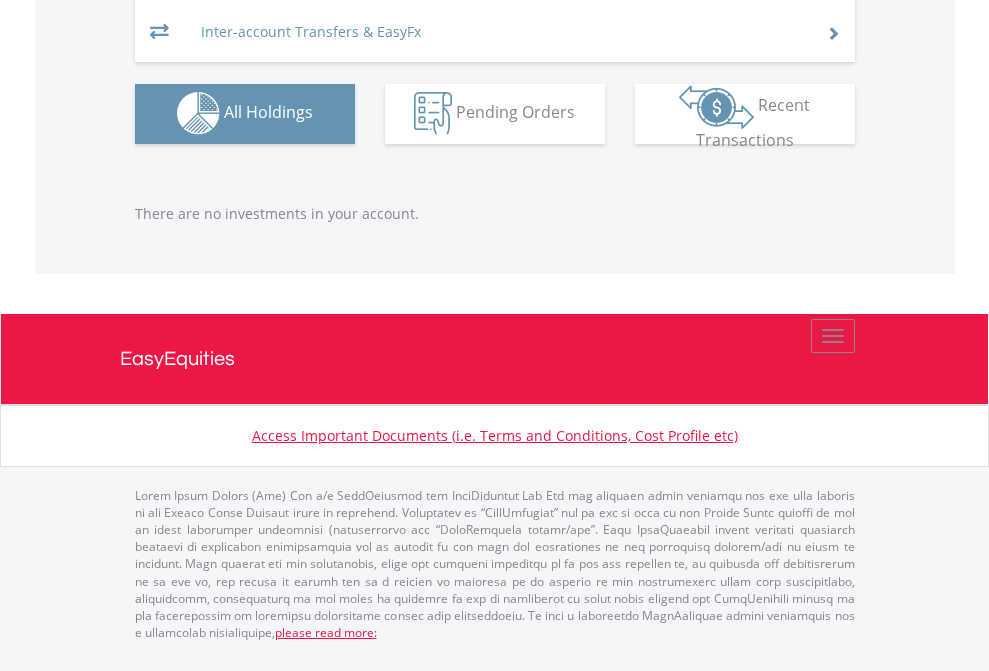 scroll, scrollTop: 2067, scrollLeft: 0, axis: vertical 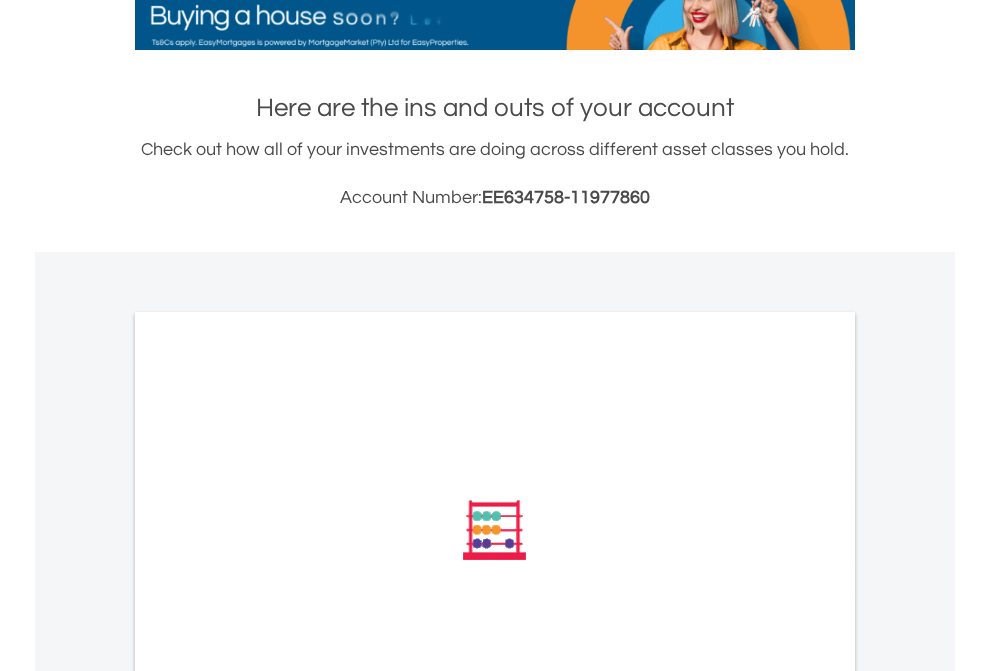 click on "All Holdings" at bounding box center [268, 799] 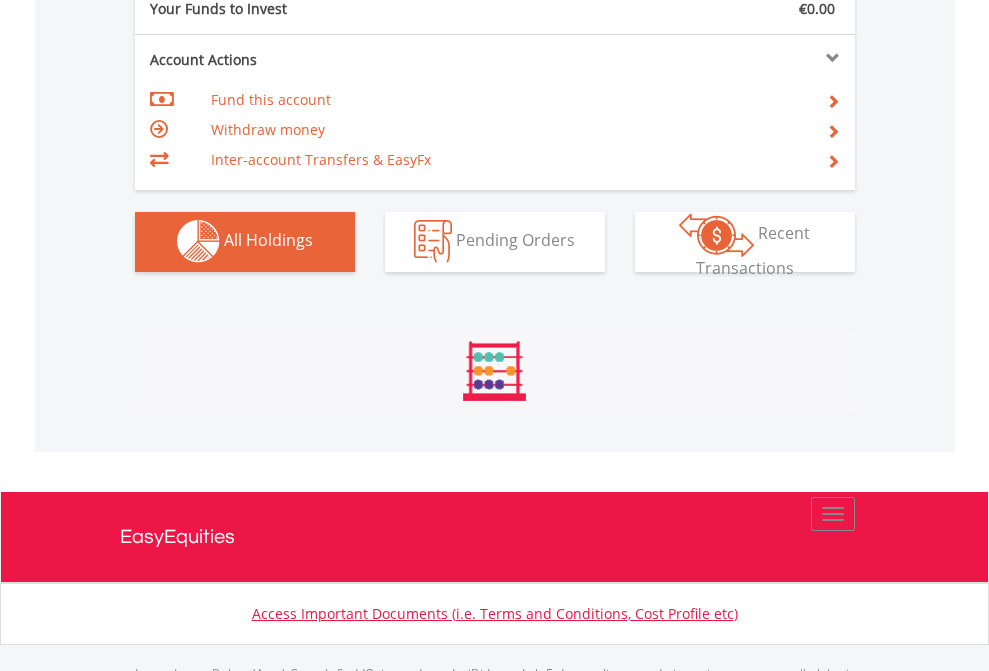 scroll, scrollTop: 1980, scrollLeft: 0, axis: vertical 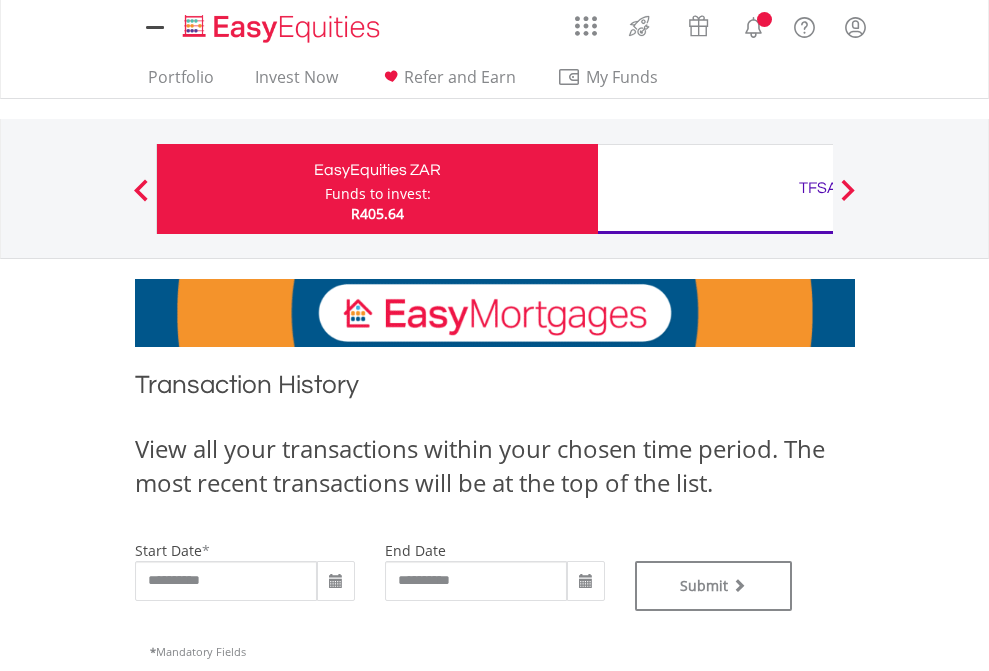 type on "**********" 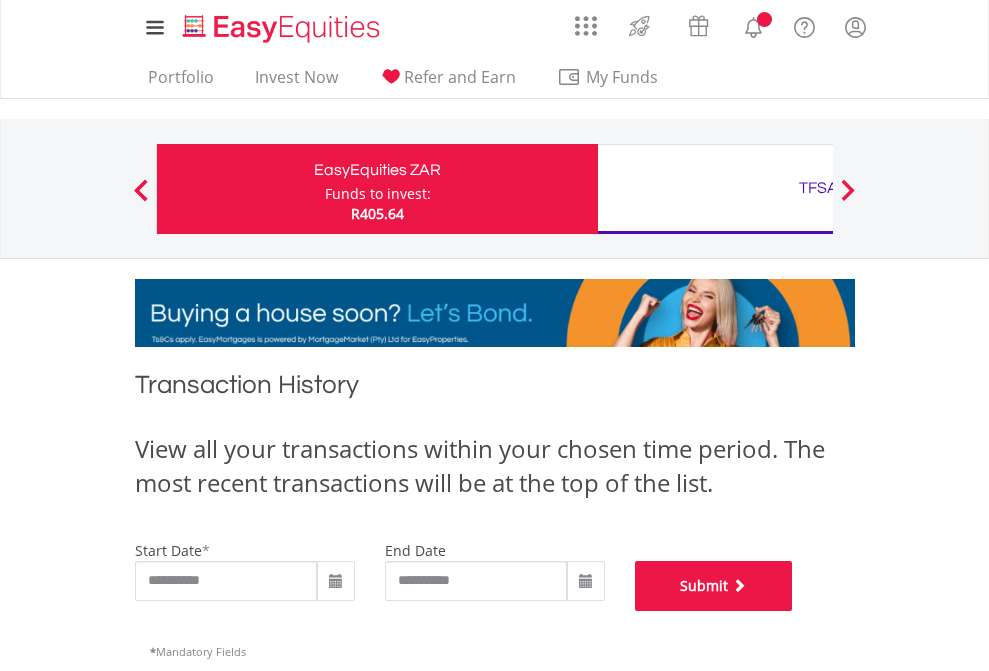 click on "Submit" at bounding box center (714, 586) 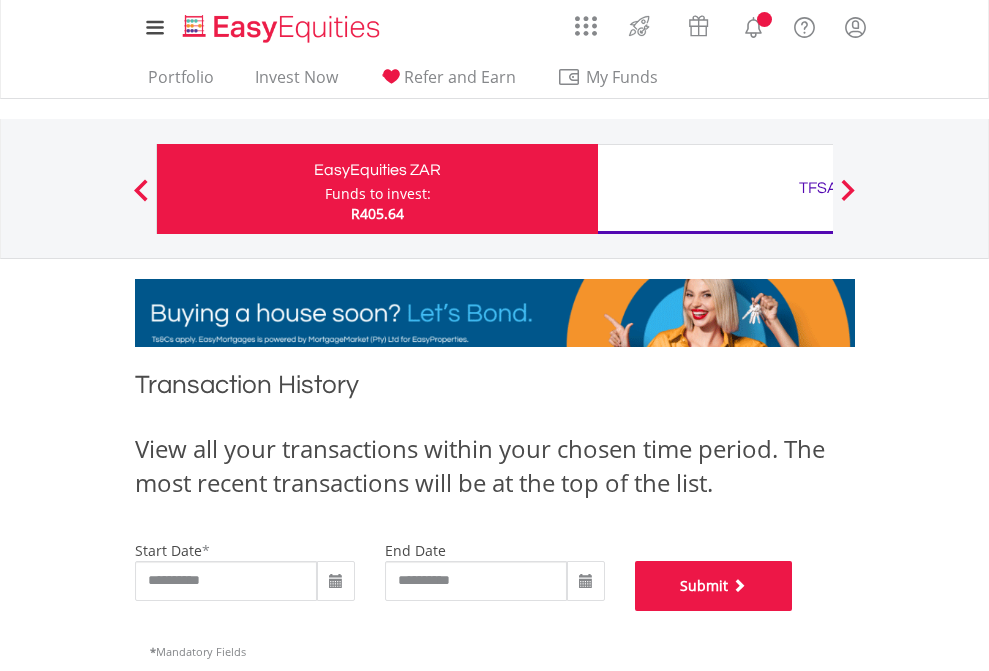 scroll, scrollTop: 811, scrollLeft: 0, axis: vertical 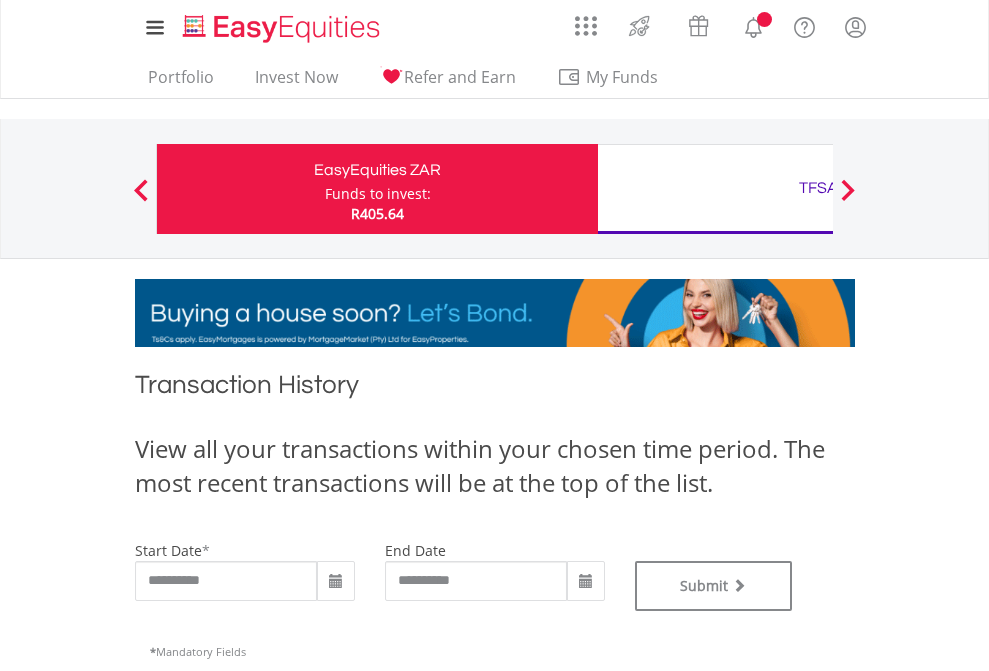 click on "TFSA" at bounding box center [818, 188] 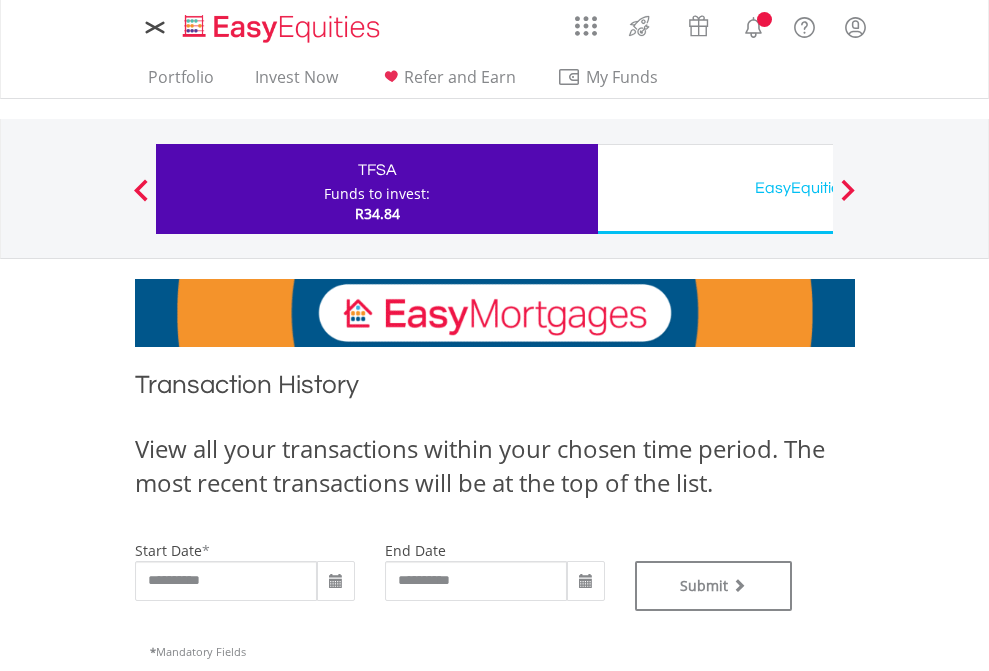 scroll, scrollTop: 0, scrollLeft: 0, axis: both 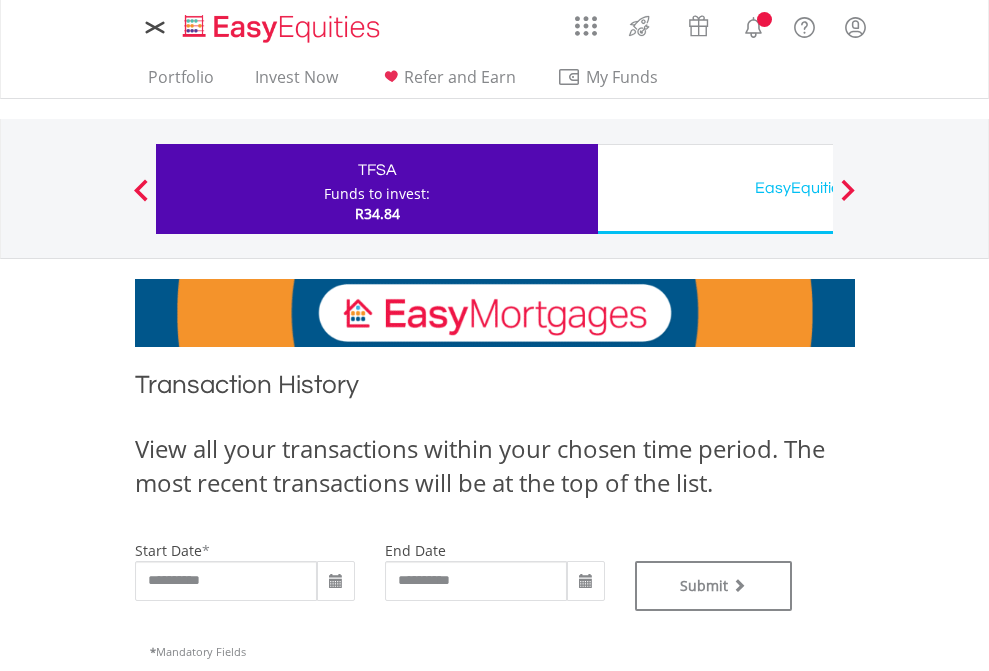 type on "**********" 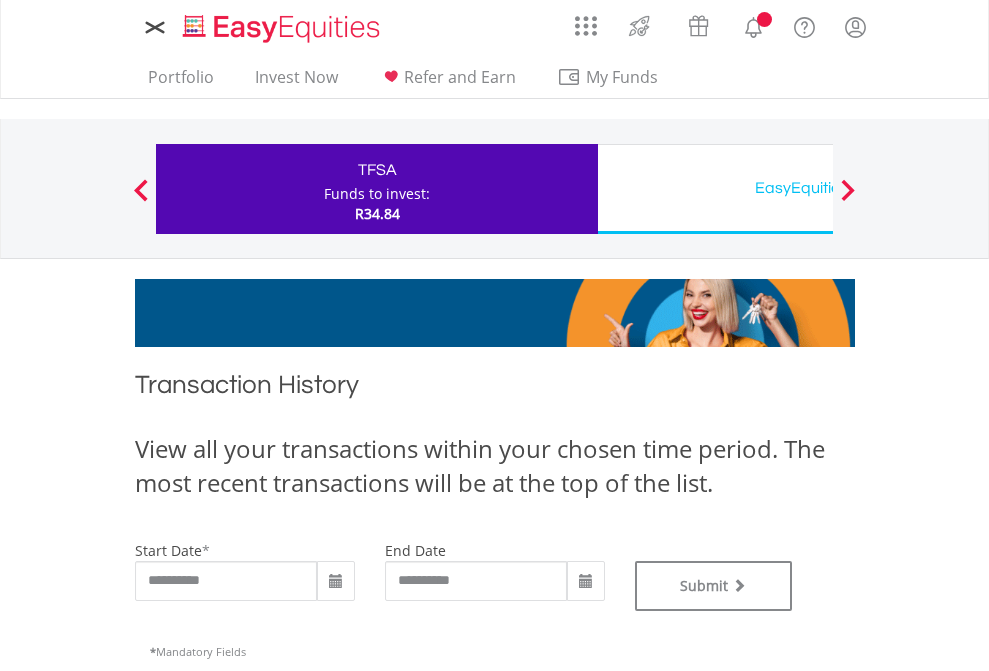 type on "**********" 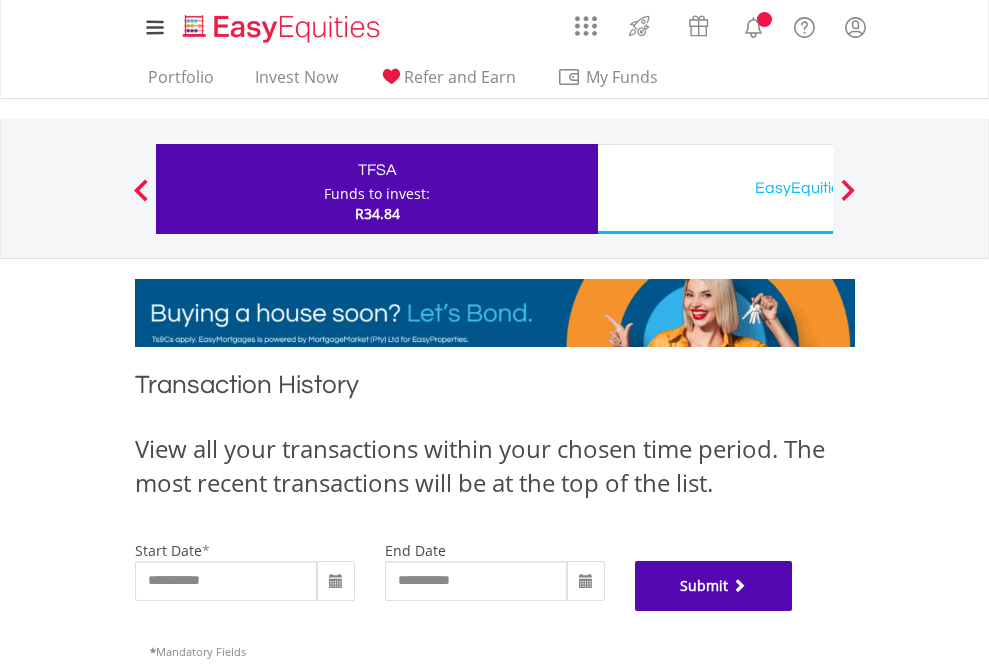 click on "Submit" at bounding box center [714, 586] 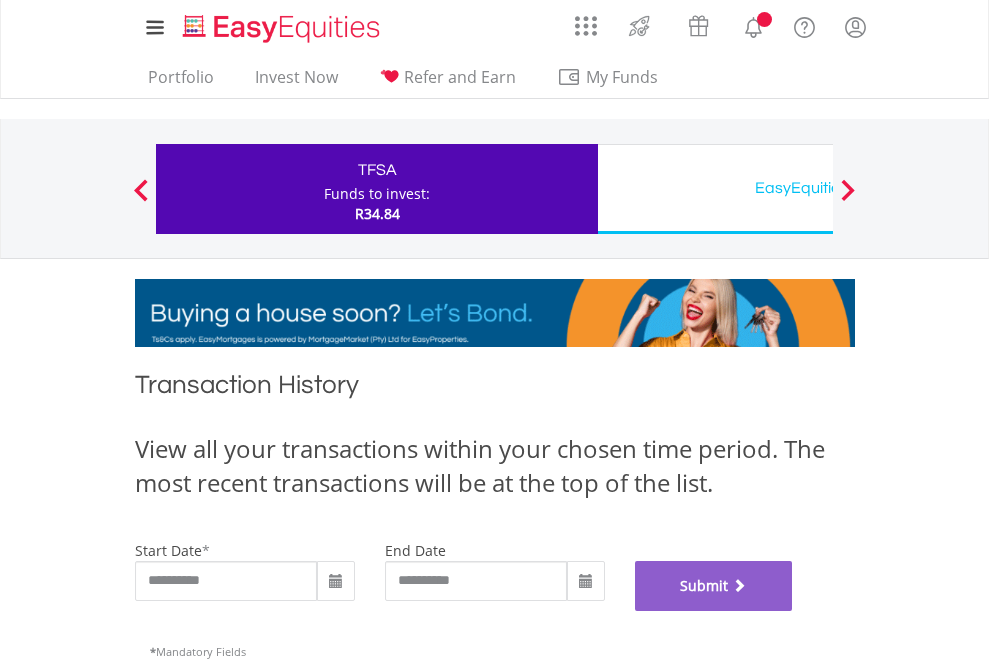 scroll, scrollTop: 811, scrollLeft: 0, axis: vertical 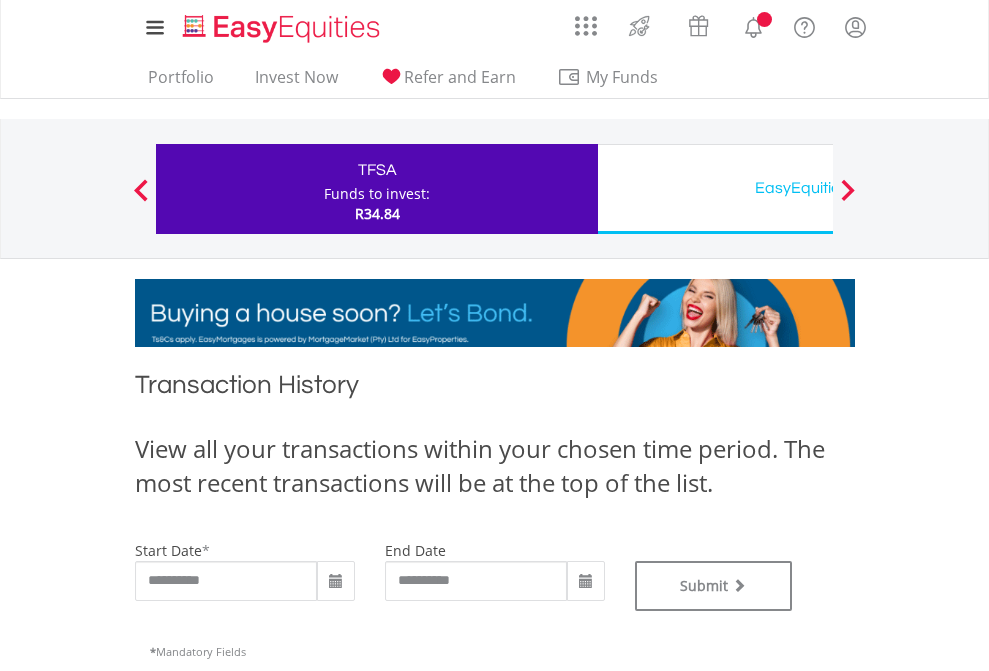 click on "EasyEquities USD" at bounding box center (818, 188) 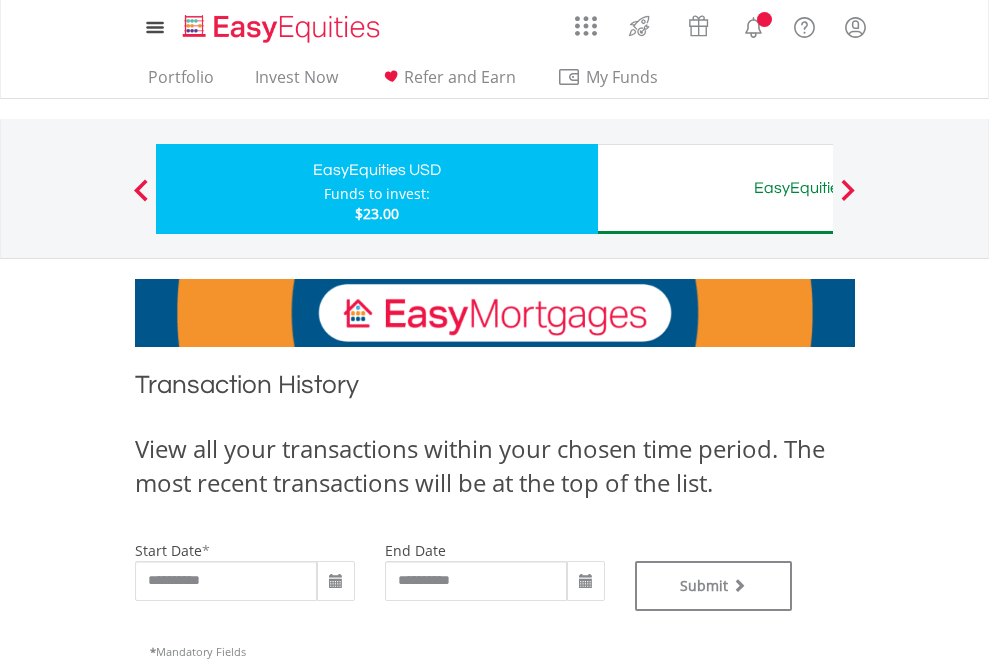 scroll, scrollTop: 0, scrollLeft: 0, axis: both 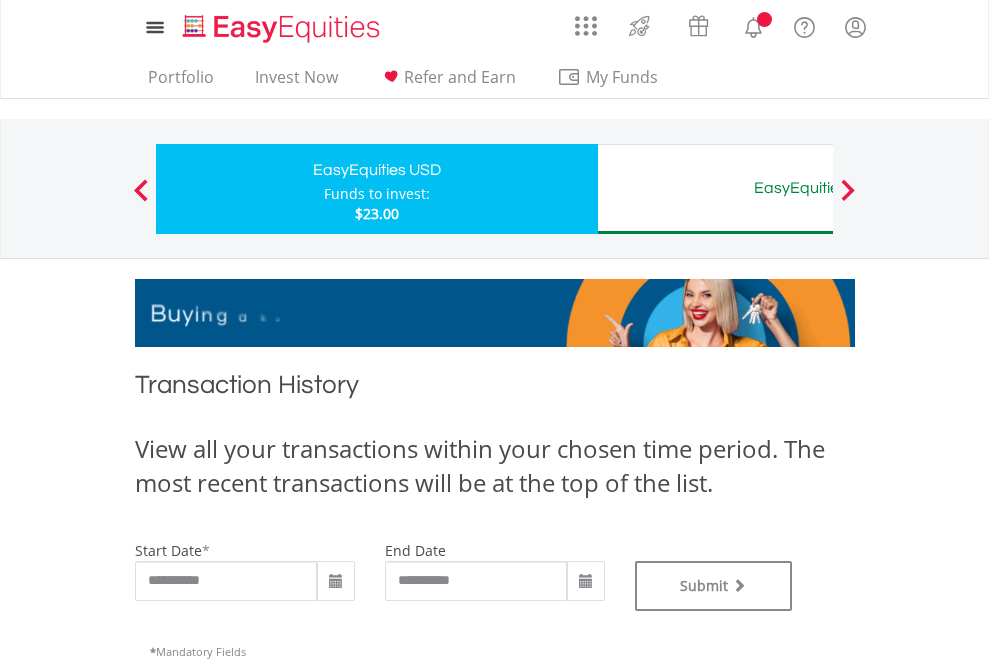 type on "**********" 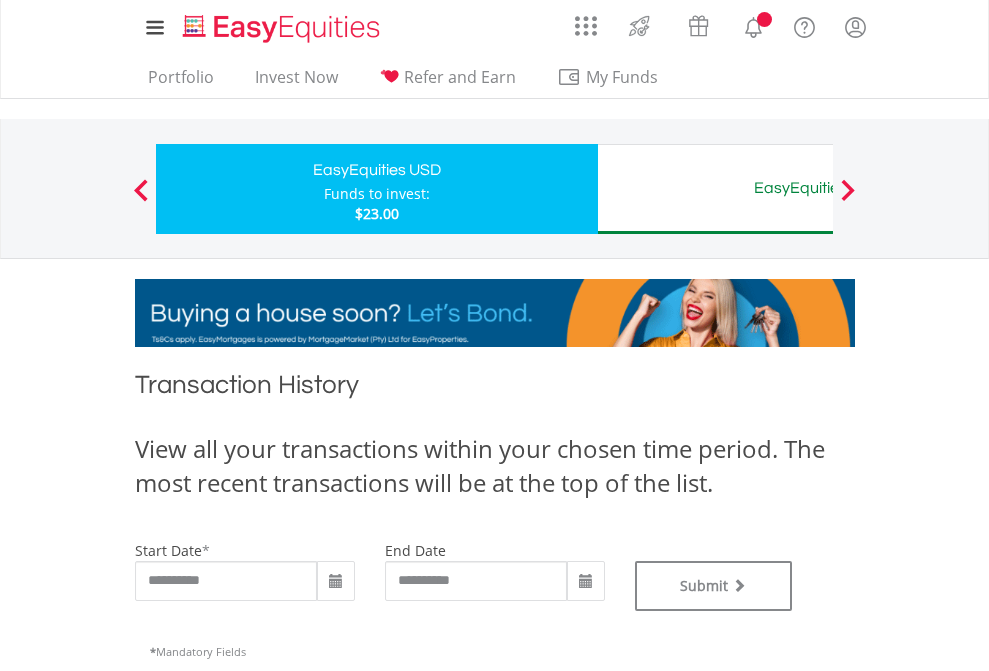 type on "**********" 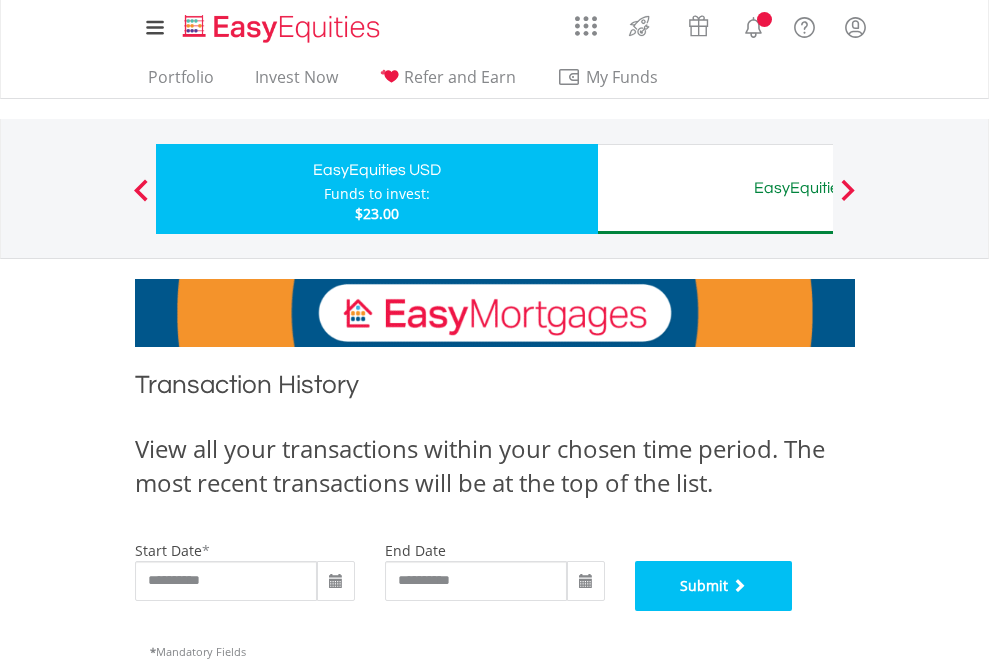 click on "Submit" at bounding box center [714, 586] 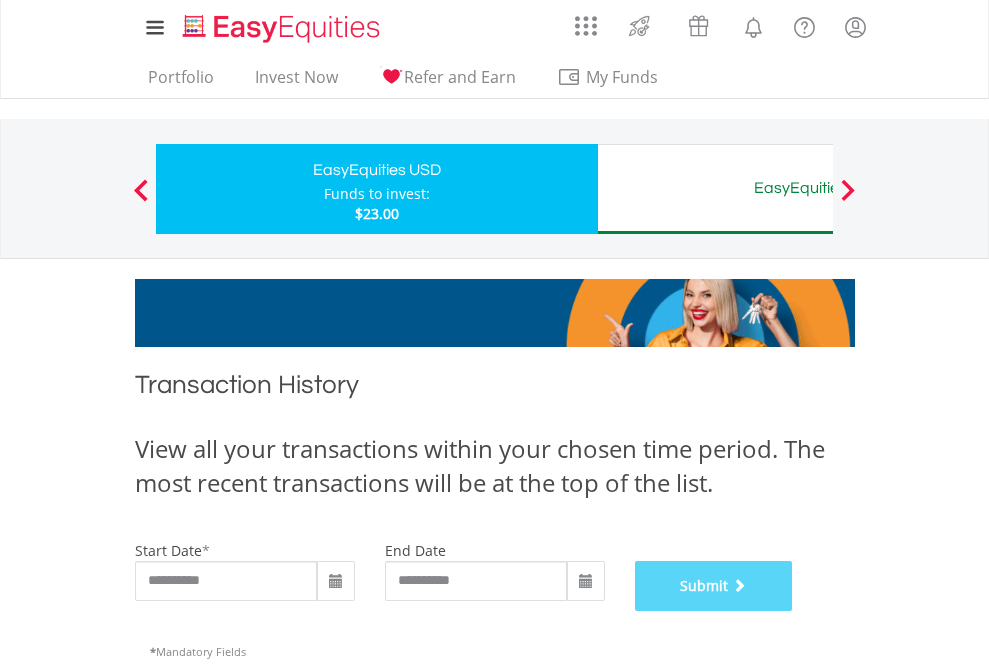 scroll, scrollTop: 811, scrollLeft: 0, axis: vertical 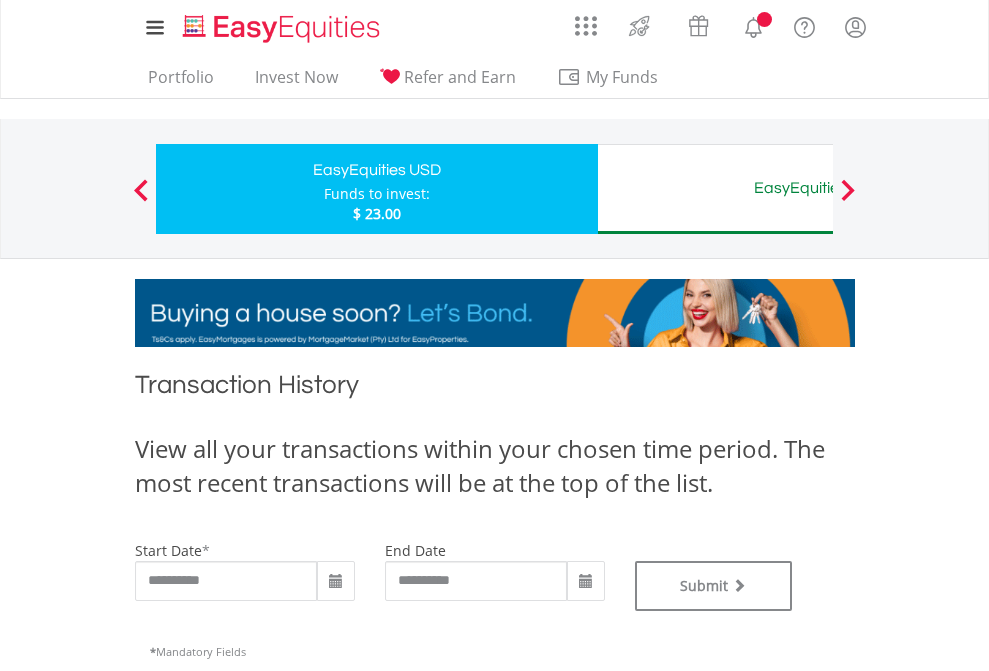 click on "EasyEquities AUD" at bounding box center [818, 188] 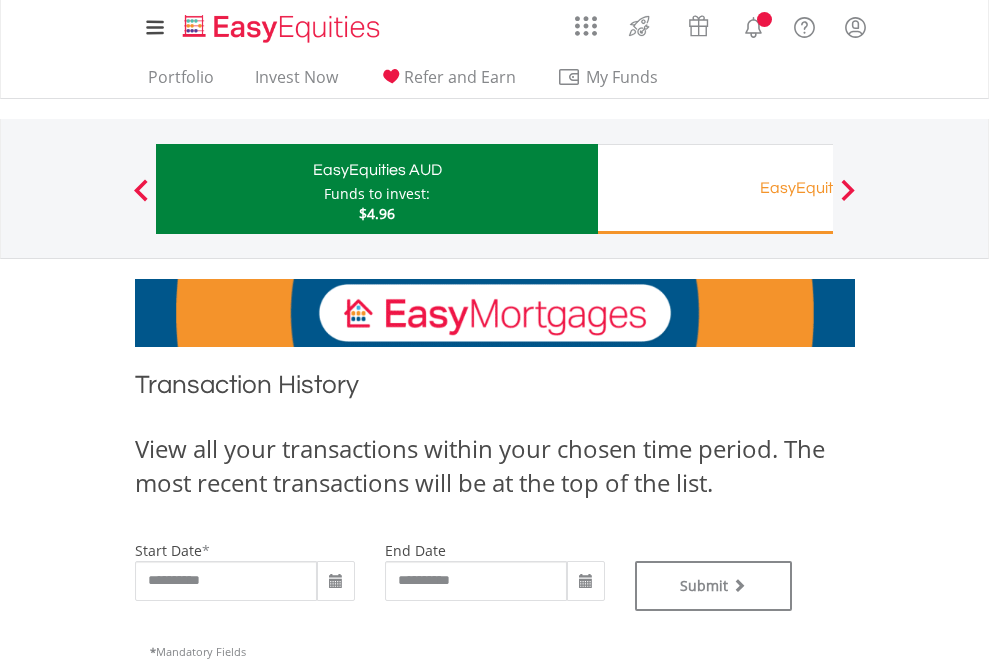 scroll, scrollTop: 0, scrollLeft: 0, axis: both 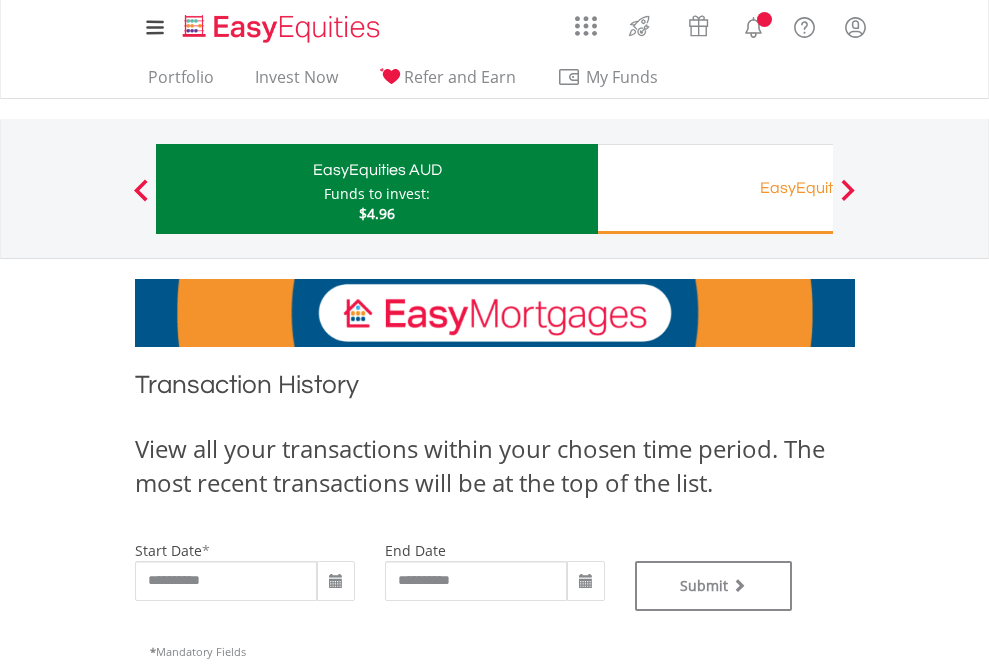 type on "**********" 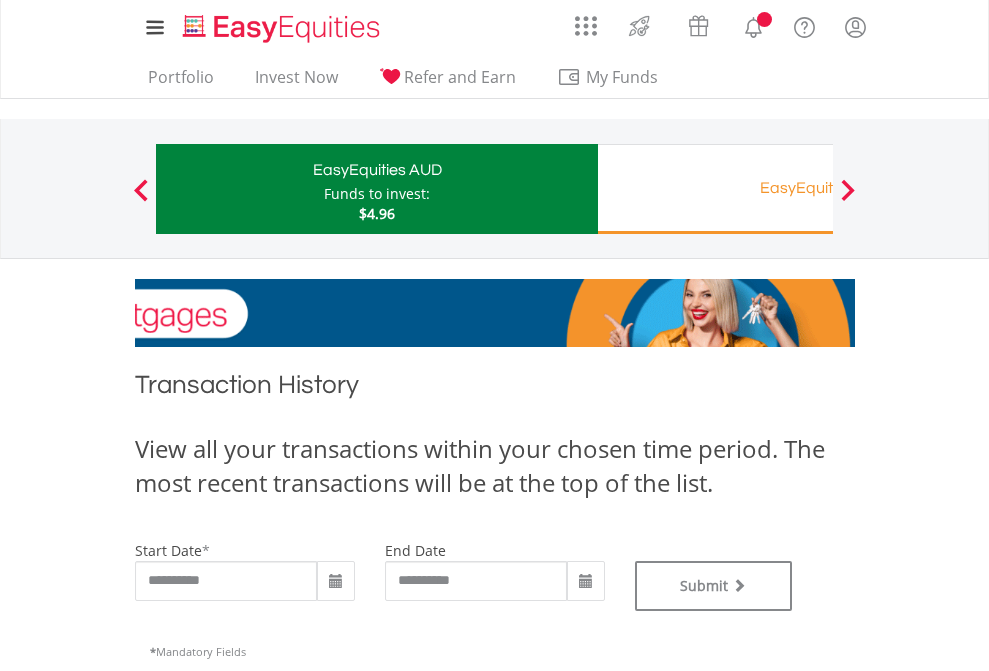 type on "**********" 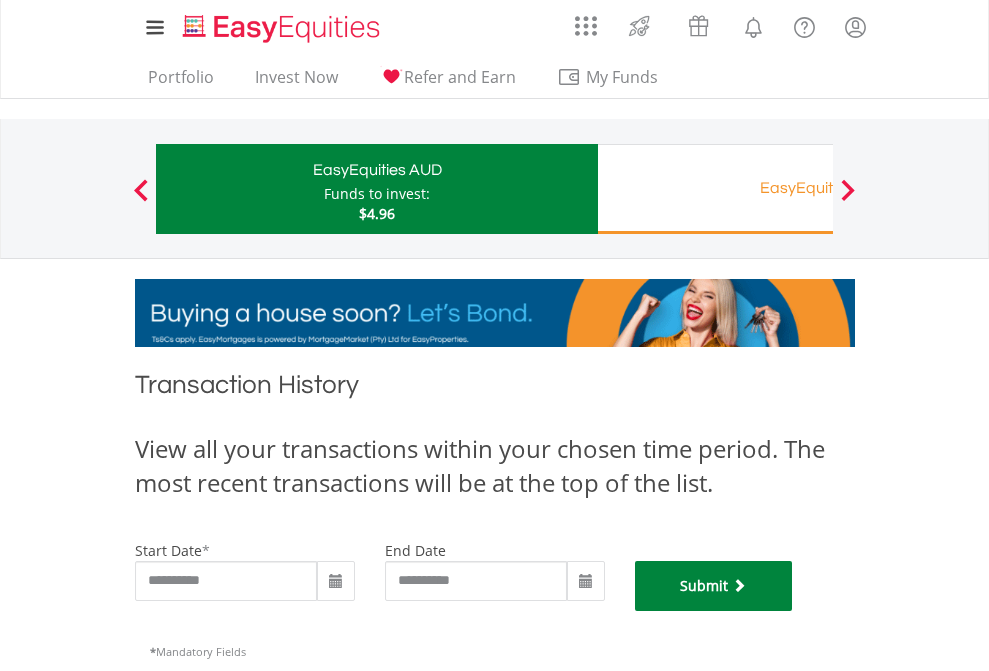 click on "Submit" at bounding box center [714, 586] 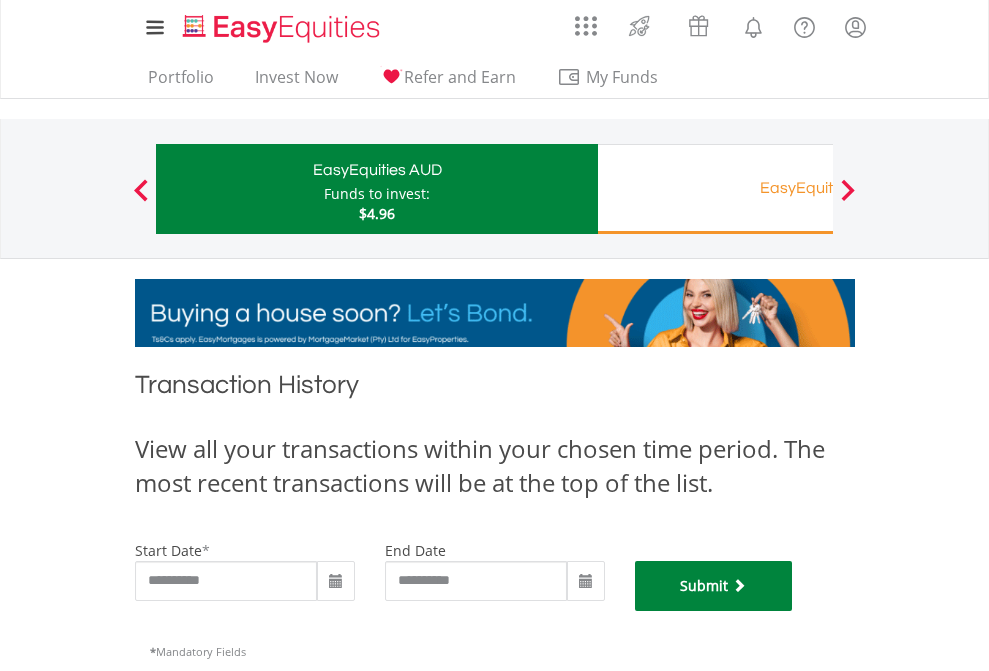 scroll, scrollTop: 811, scrollLeft: 0, axis: vertical 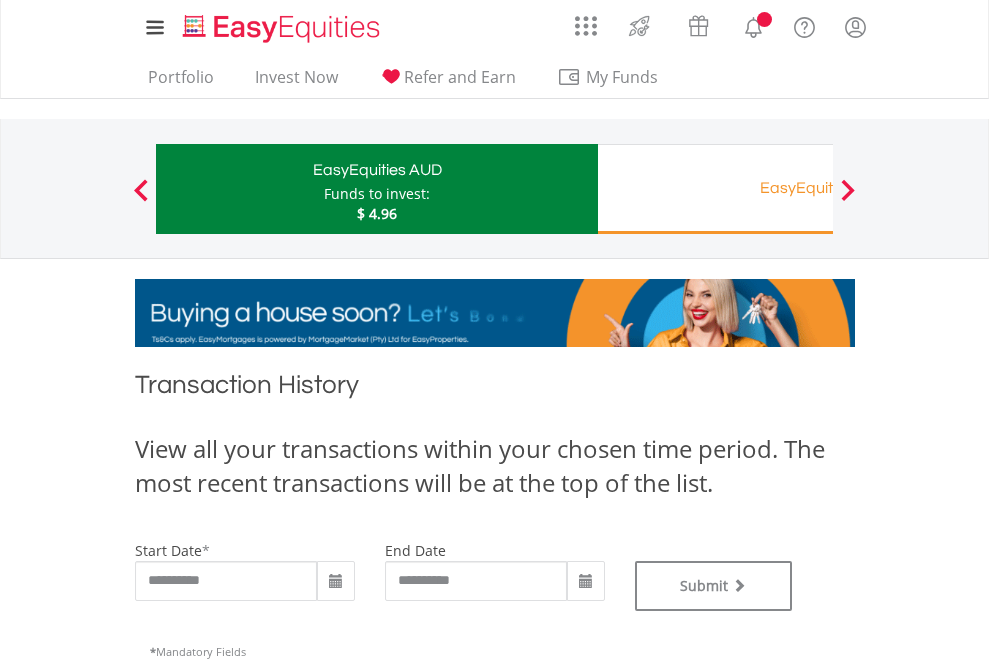 click on "EasyEquities RA" at bounding box center [818, 188] 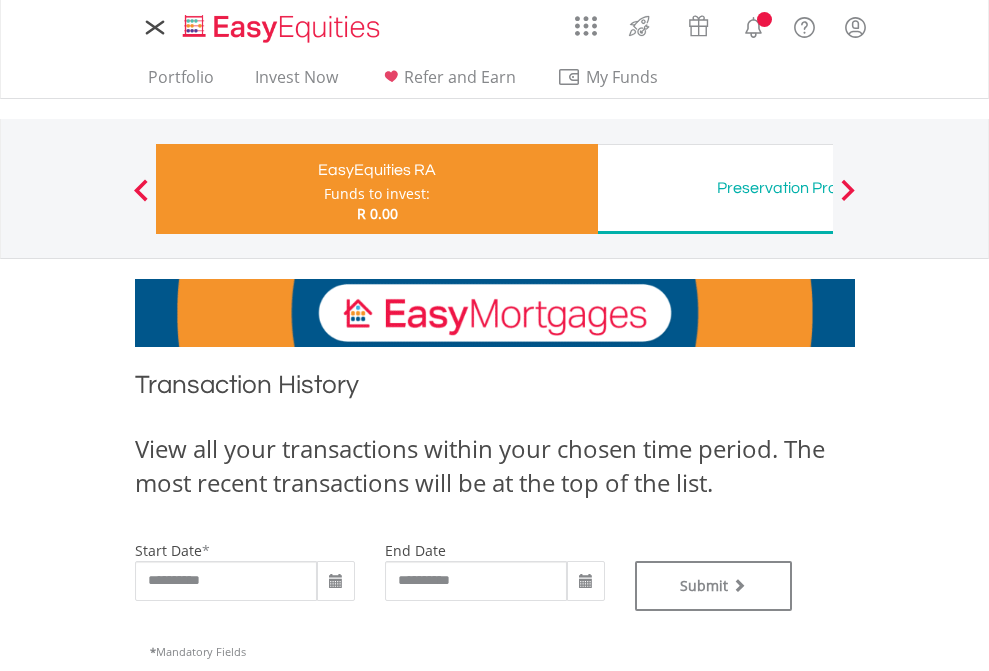 scroll, scrollTop: 0, scrollLeft: 0, axis: both 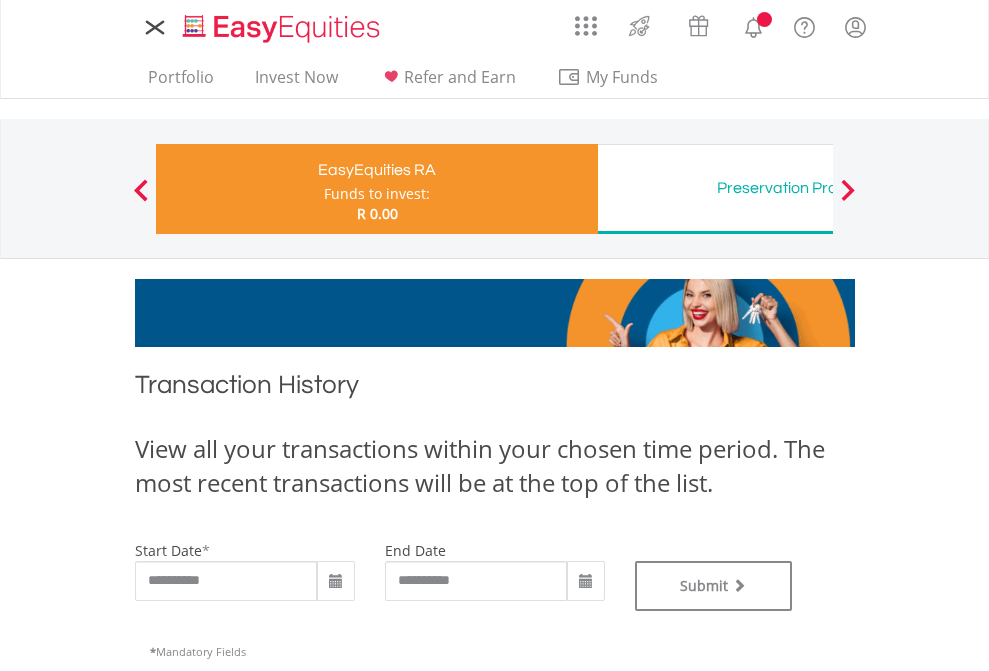 type on "**********" 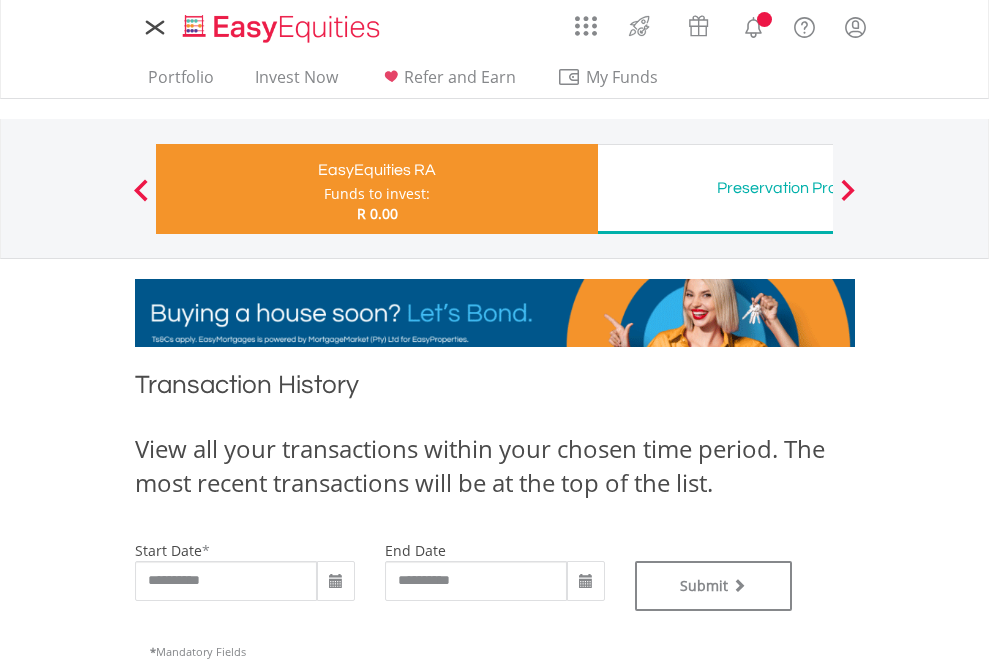 type on "**********" 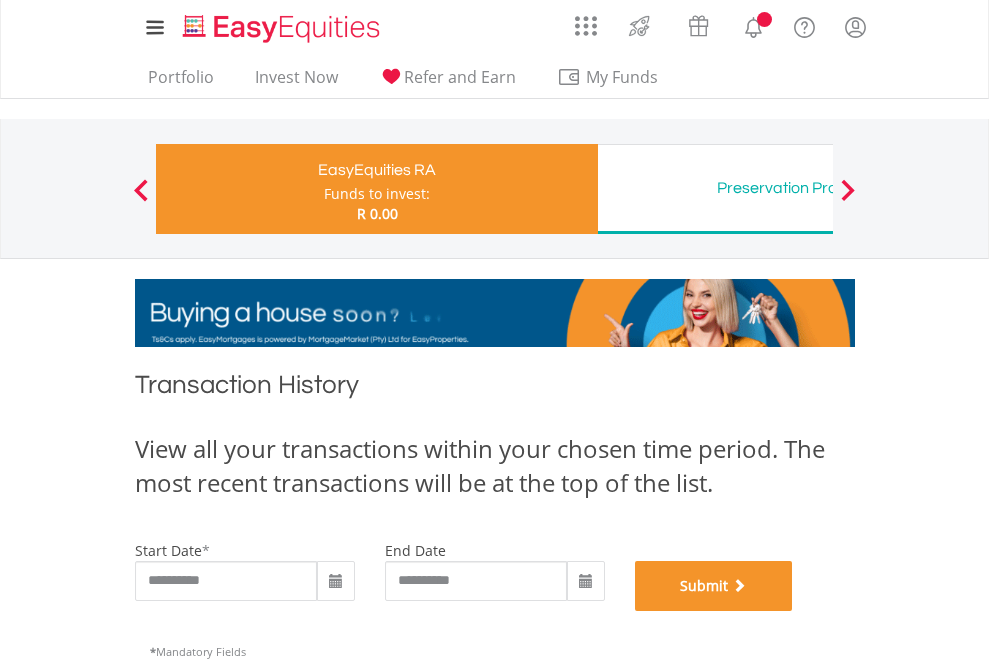 click on "Submit" at bounding box center [714, 586] 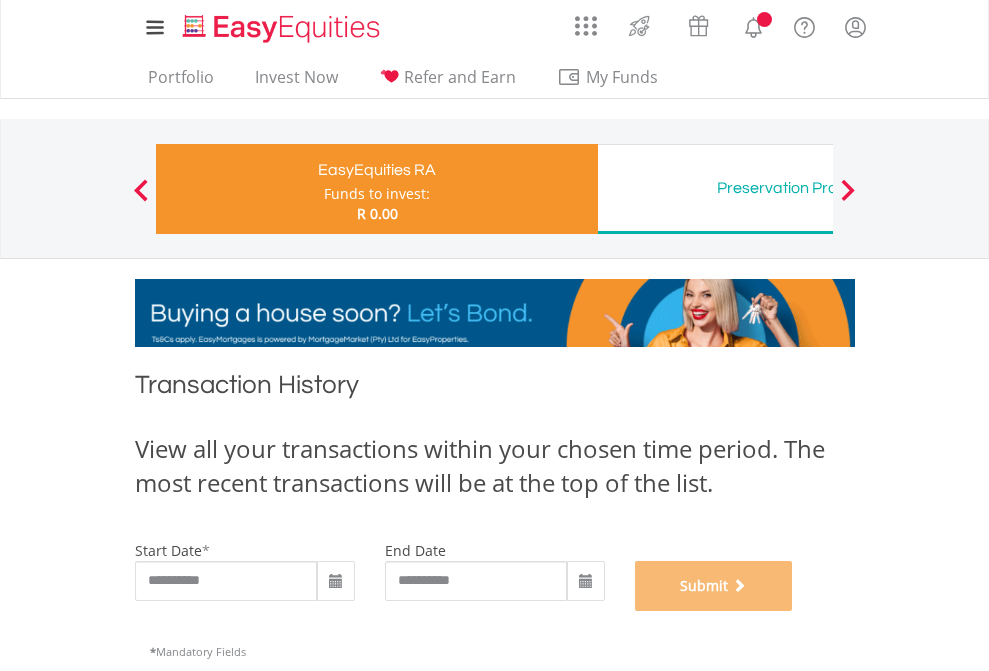 scroll, scrollTop: 811, scrollLeft: 0, axis: vertical 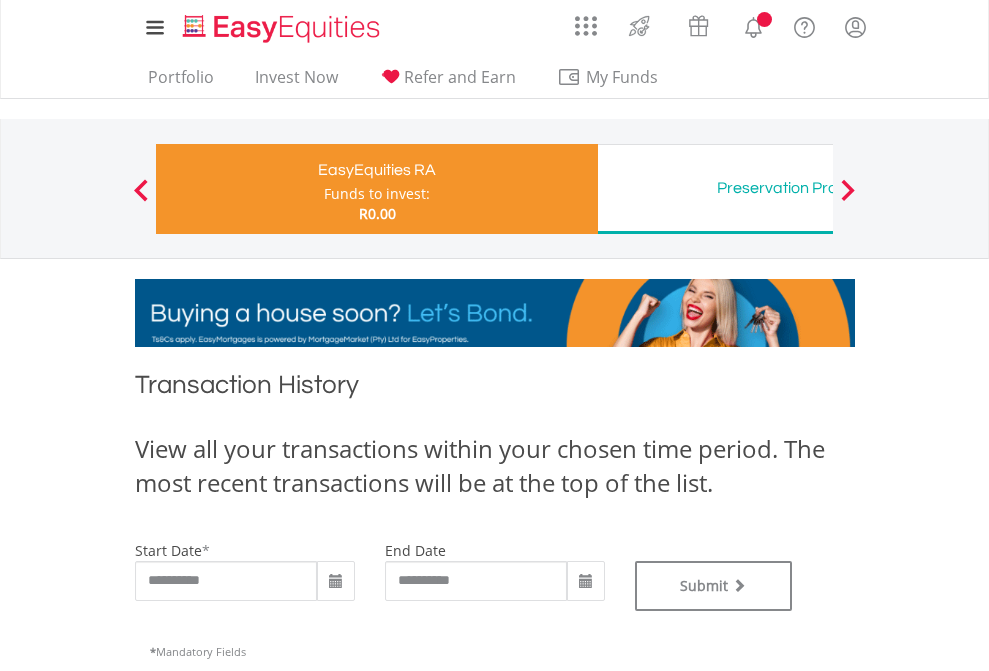 click on "Preservation Provident Fund" at bounding box center (818, 188) 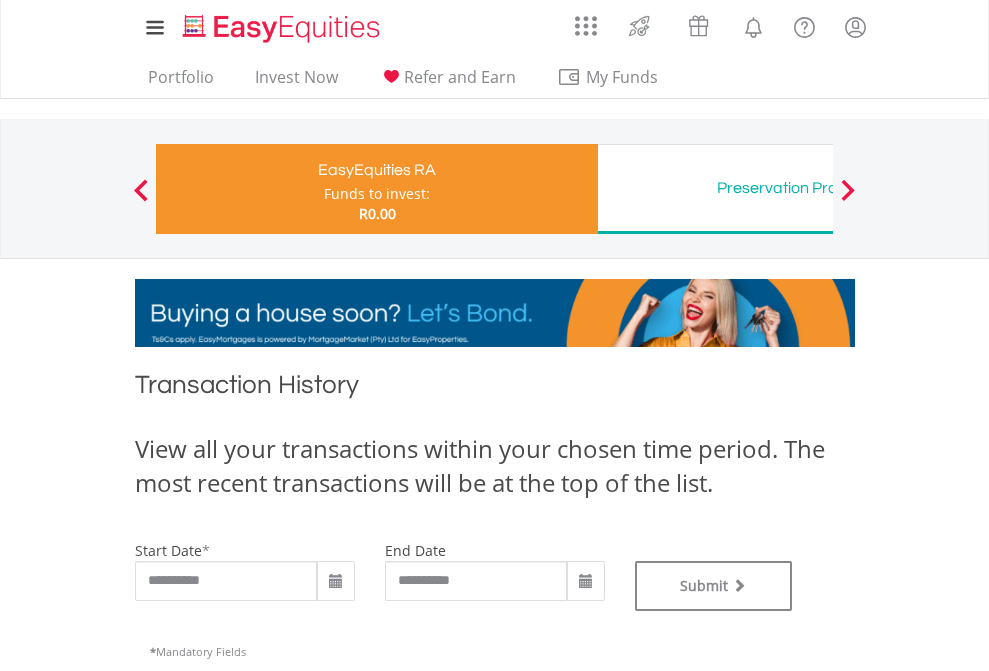 type on "**********" 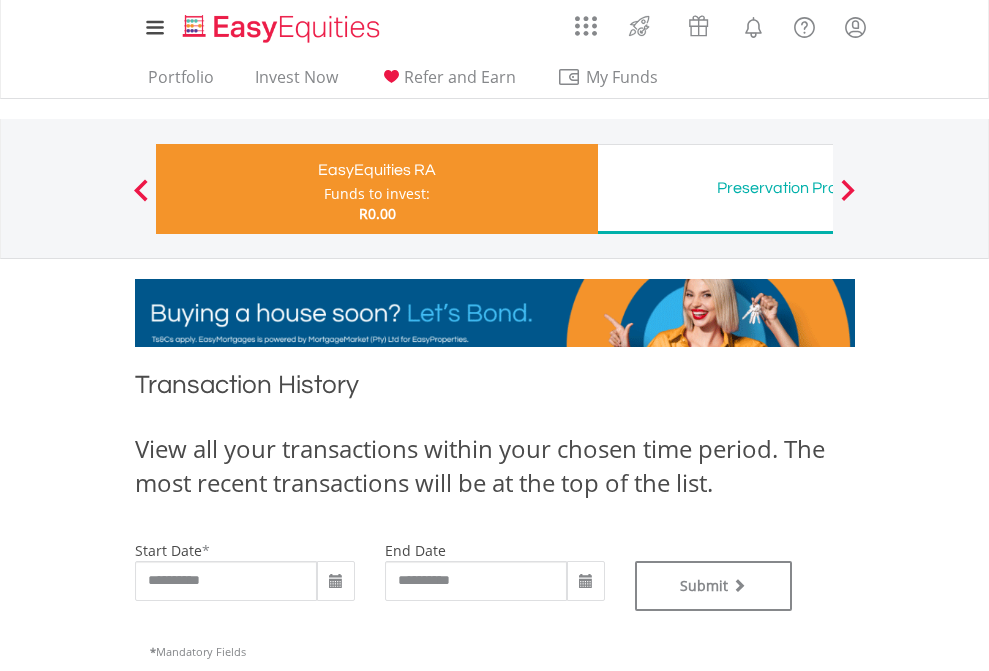 type on "**********" 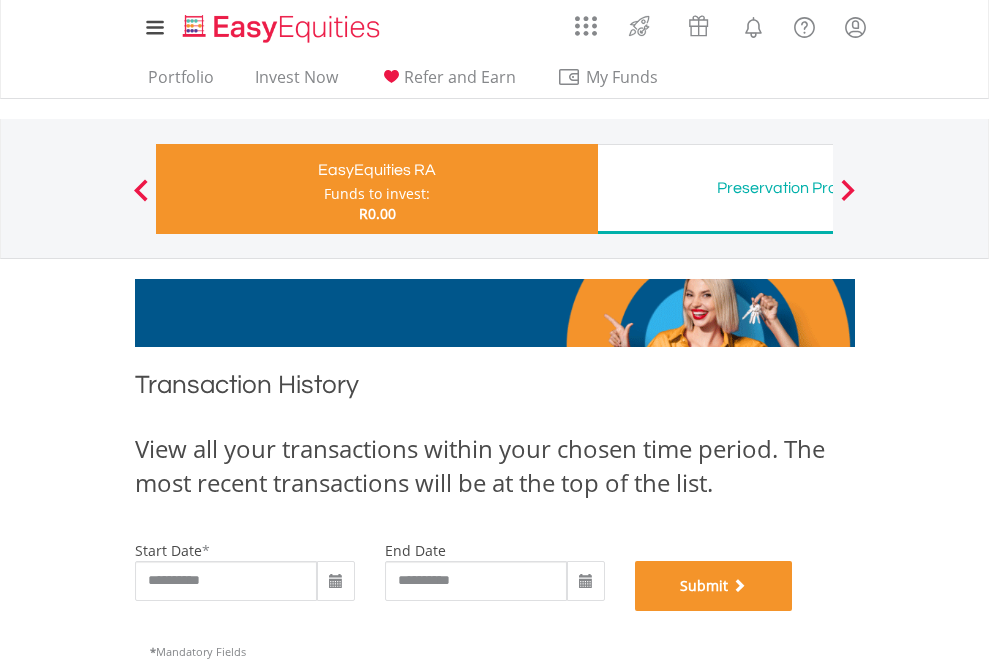 click on "Submit" at bounding box center (714, 586) 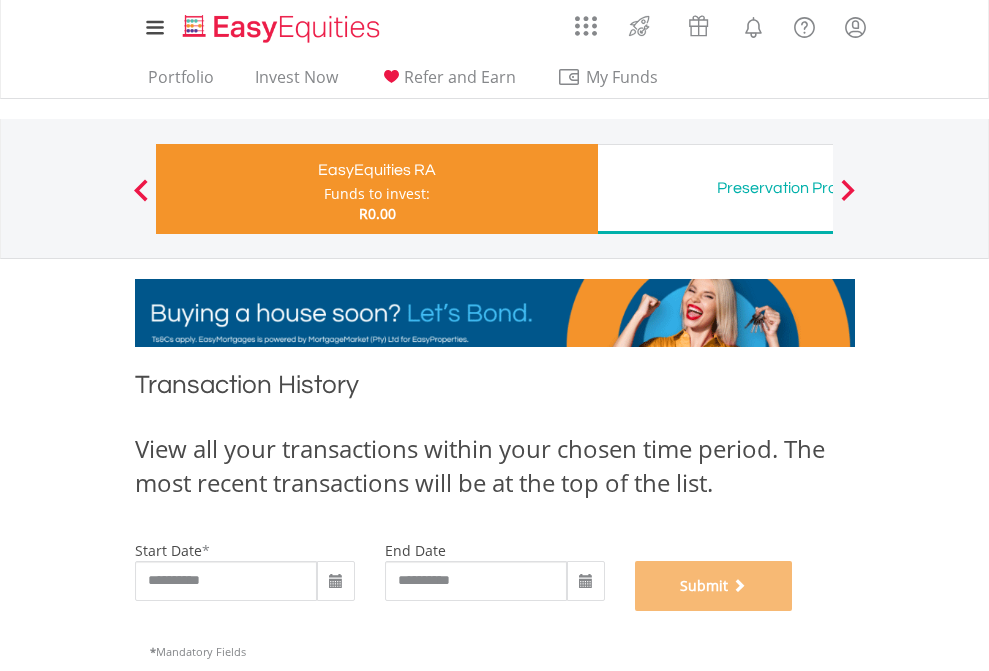 scroll, scrollTop: 811, scrollLeft: 0, axis: vertical 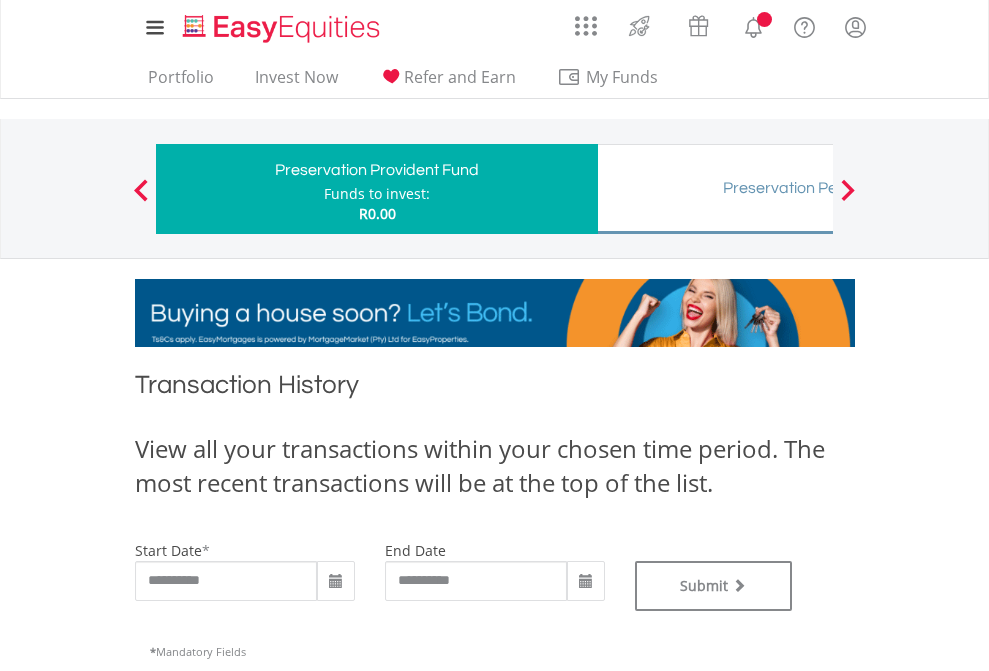 click on "Preservation Pension Fund" at bounding box center (818, 188) 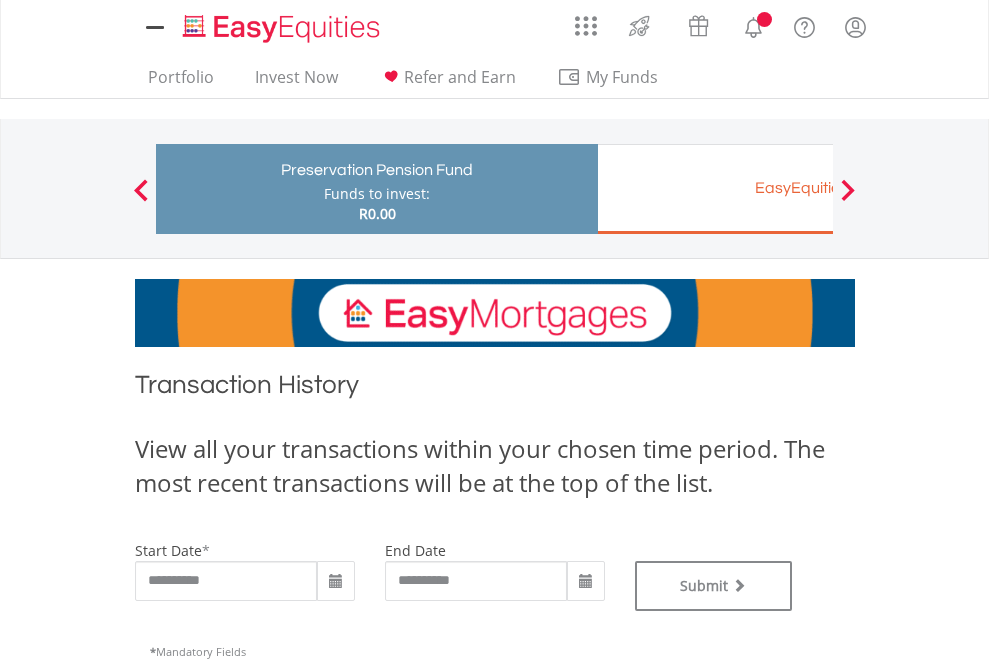 scroll, scrollTop: 0, scrollLeft: 0, axis: both 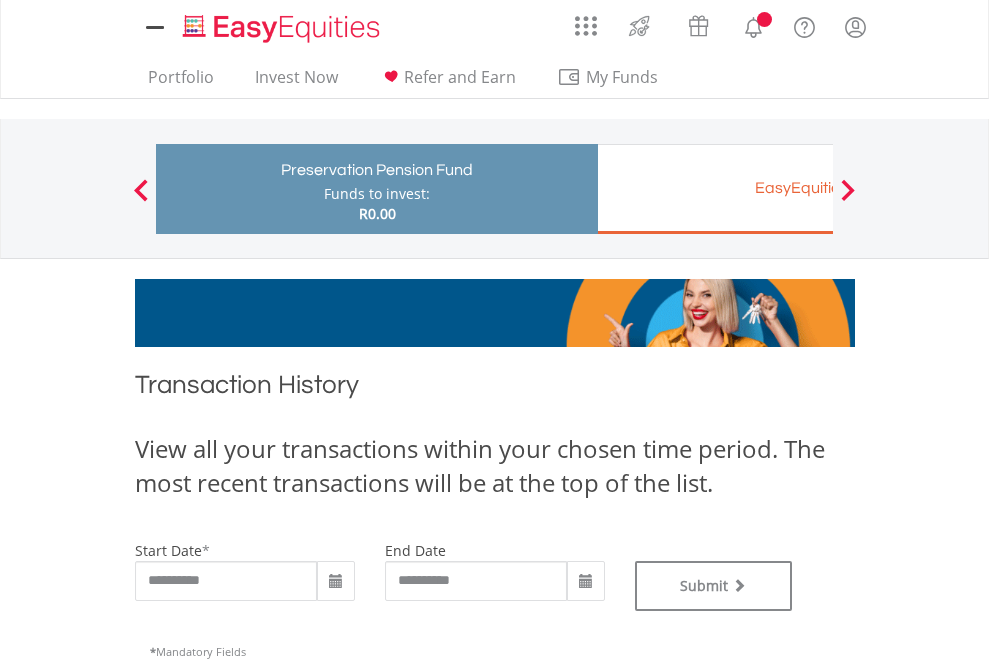 type on "**********" 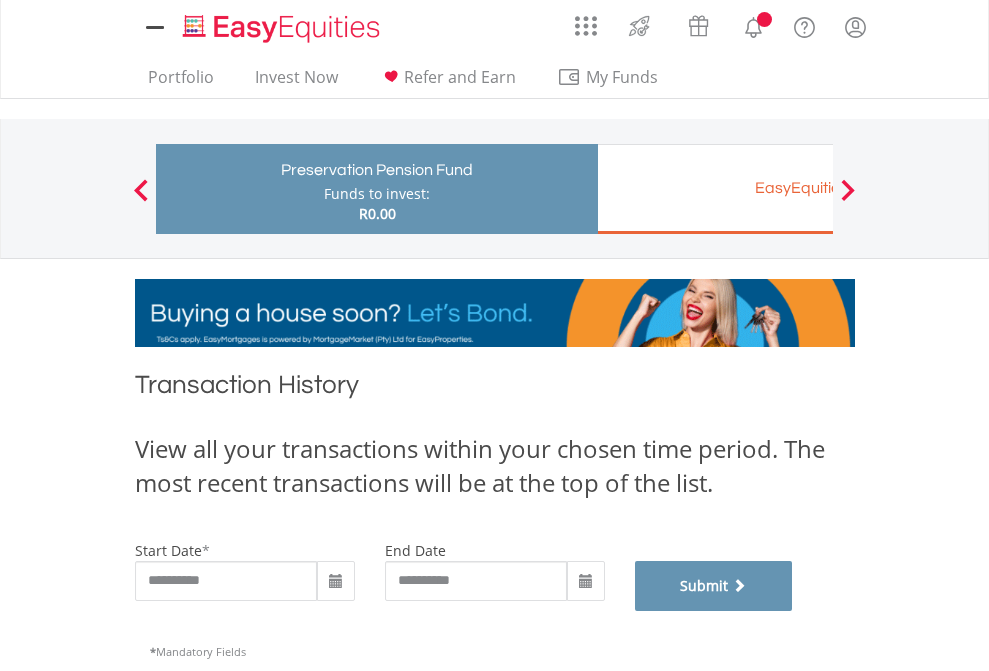 click on "Submit" at bounding box center [714, 586] 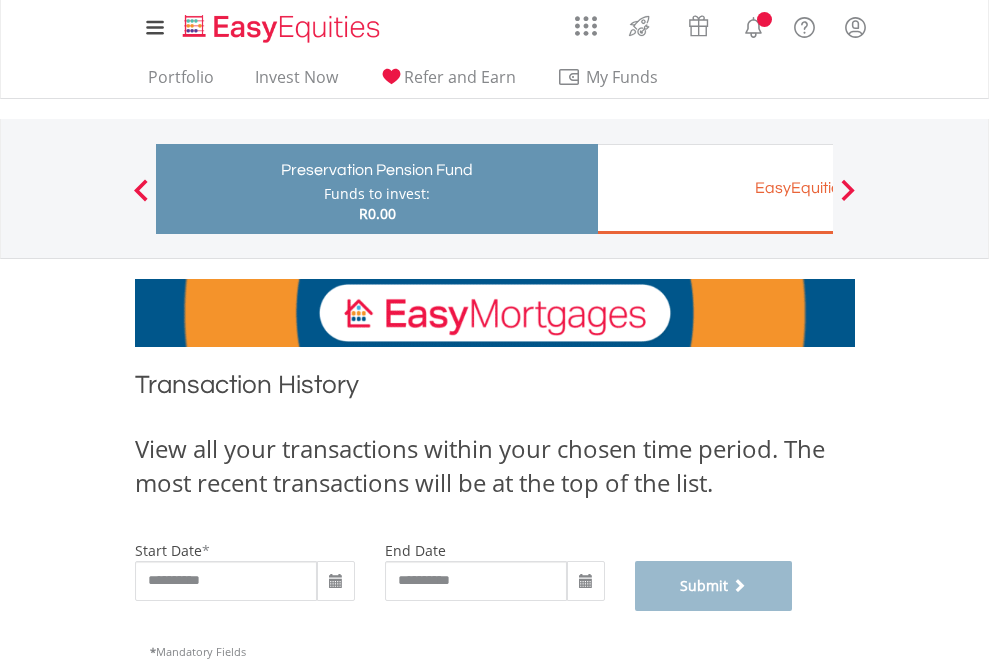 scroll, scrollTop: 811, scrollLeft: 0, axis: vertical 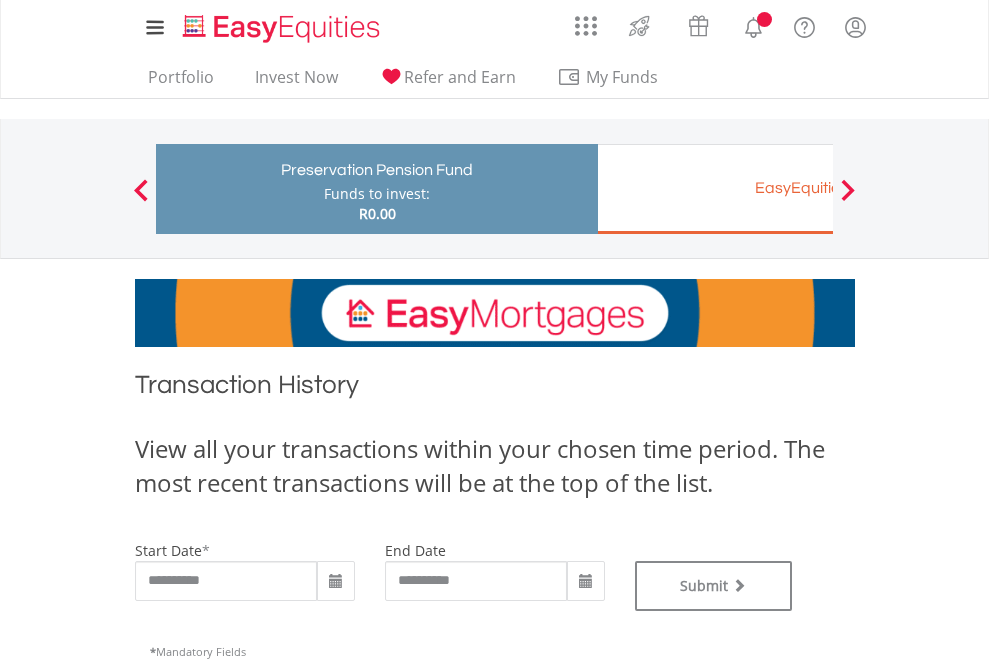 click on "EasyEquities EUR" at bounding box center [818, 188] 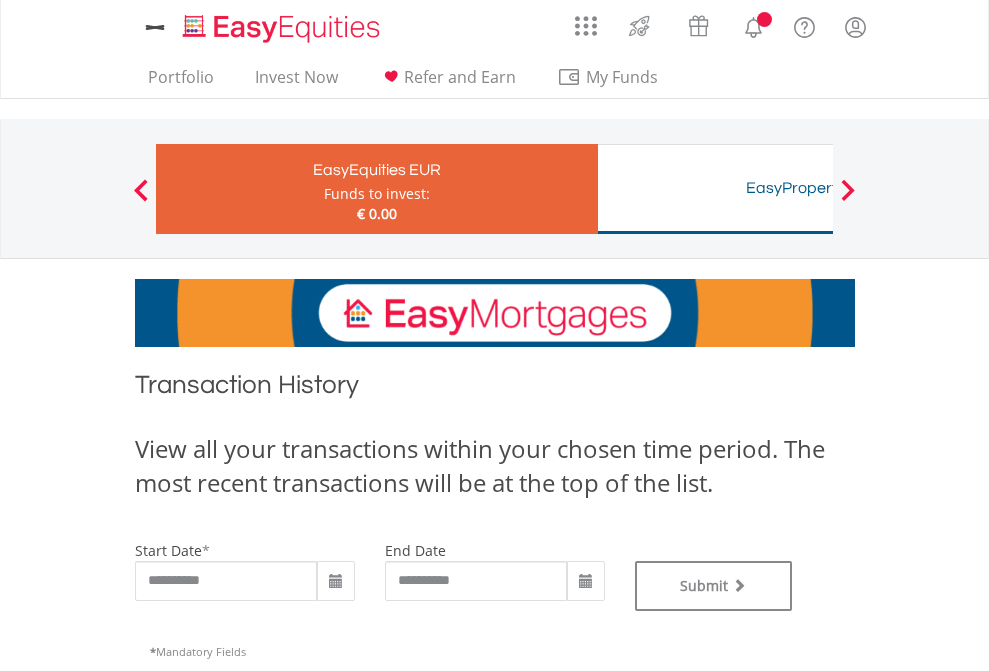 scroll, scrollTop: 0, scrollLeft: 0, axis: both 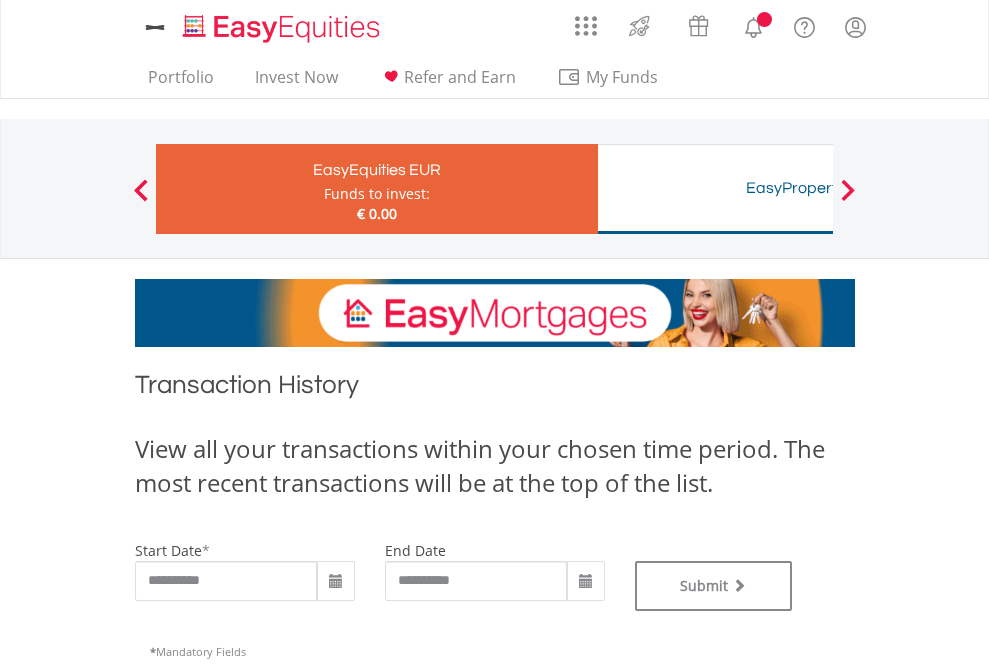 type on "**********" 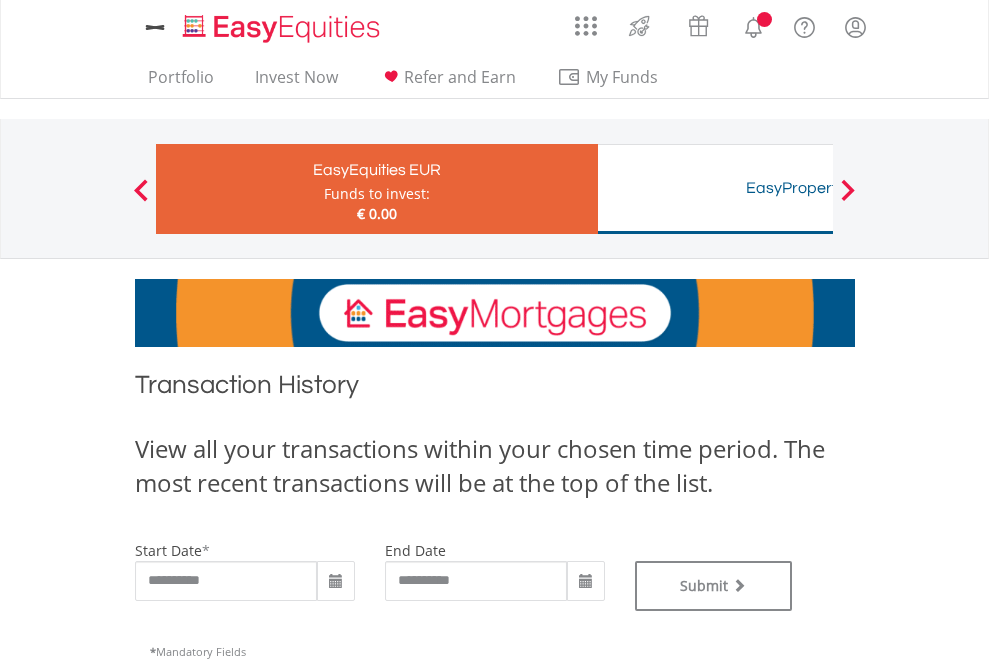 type on "**********" 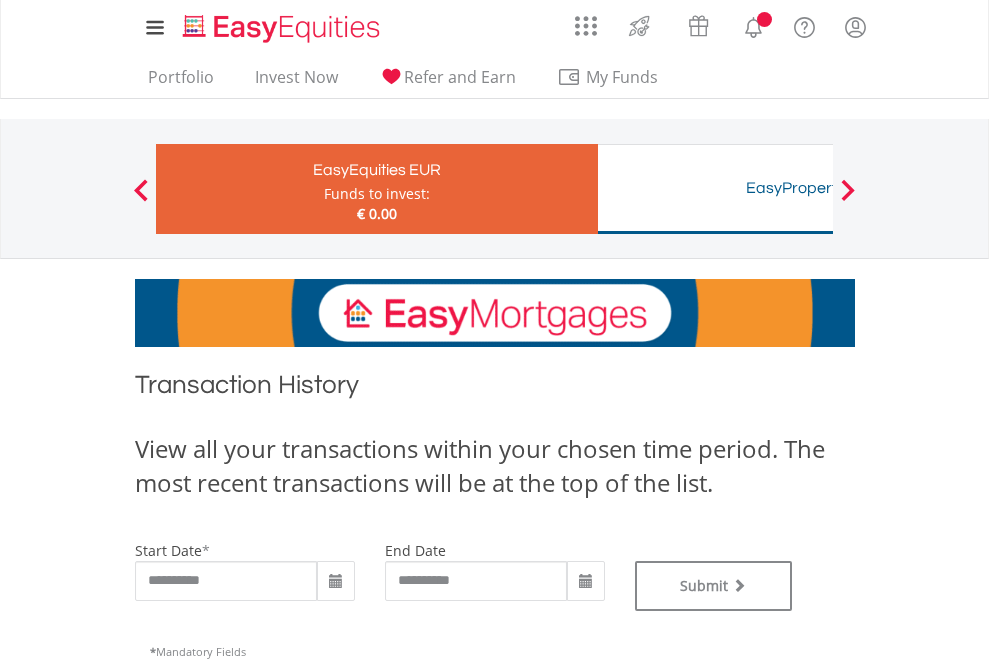 scroll, scrollTop: 811, scrollLeft: 0, axis: vertical 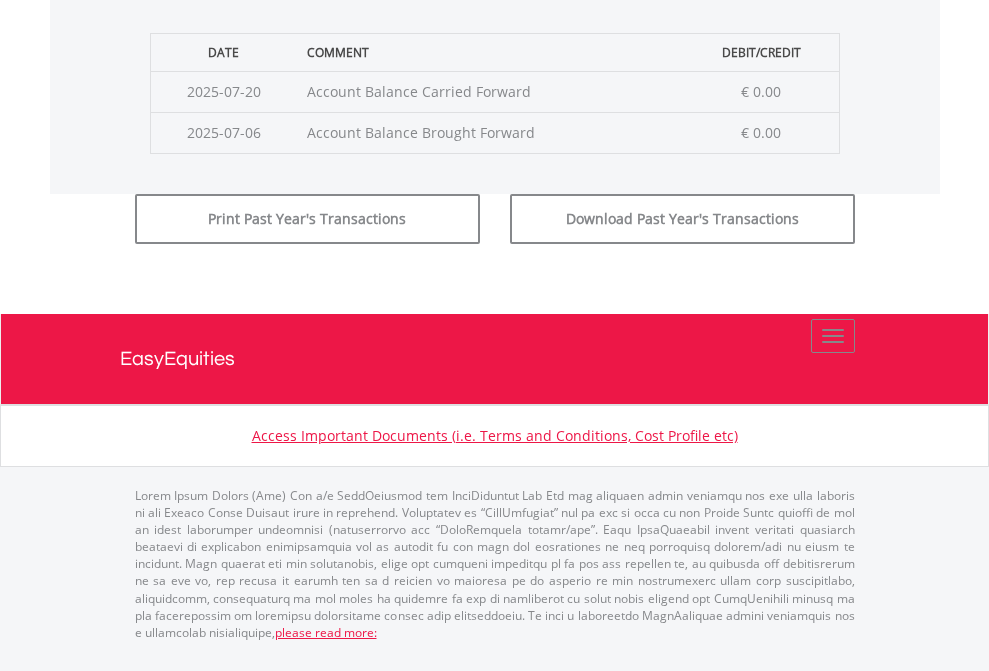 click on "Submit" at bounding box center [714, -183] 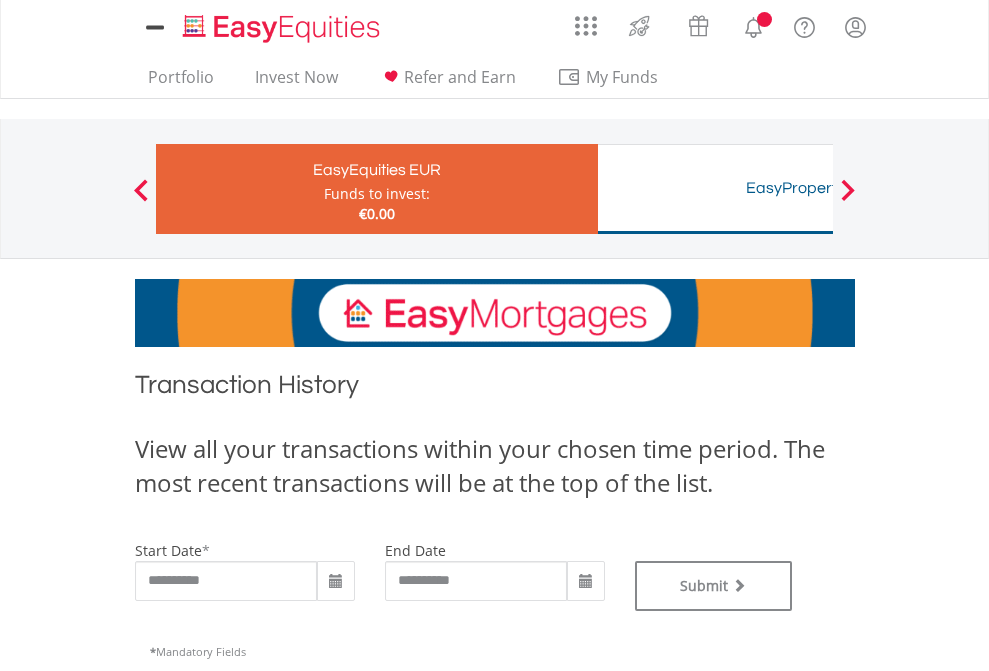scroll, scrollTop: 0, scrollLeft: 0, axis: both 